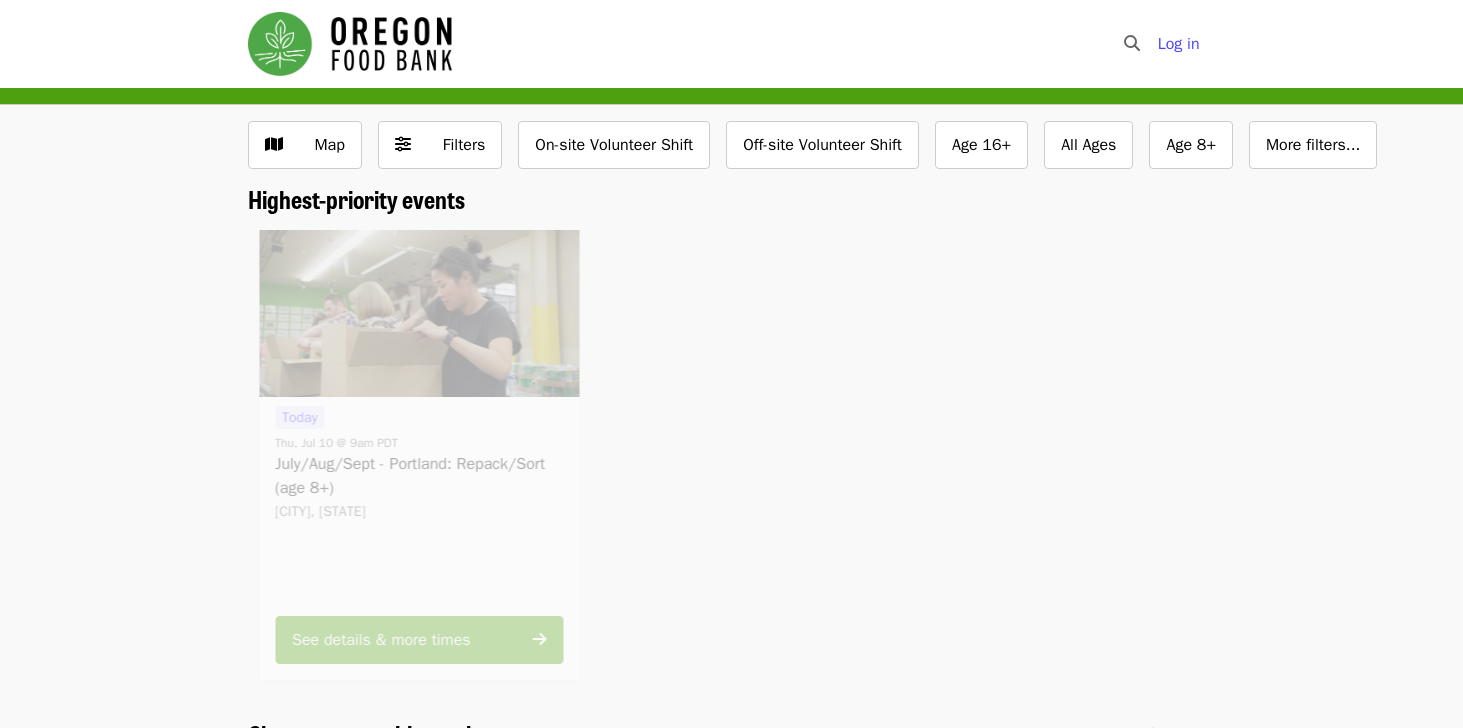scroll, scrollTop: 0, scrollLeft: 0, axis: both 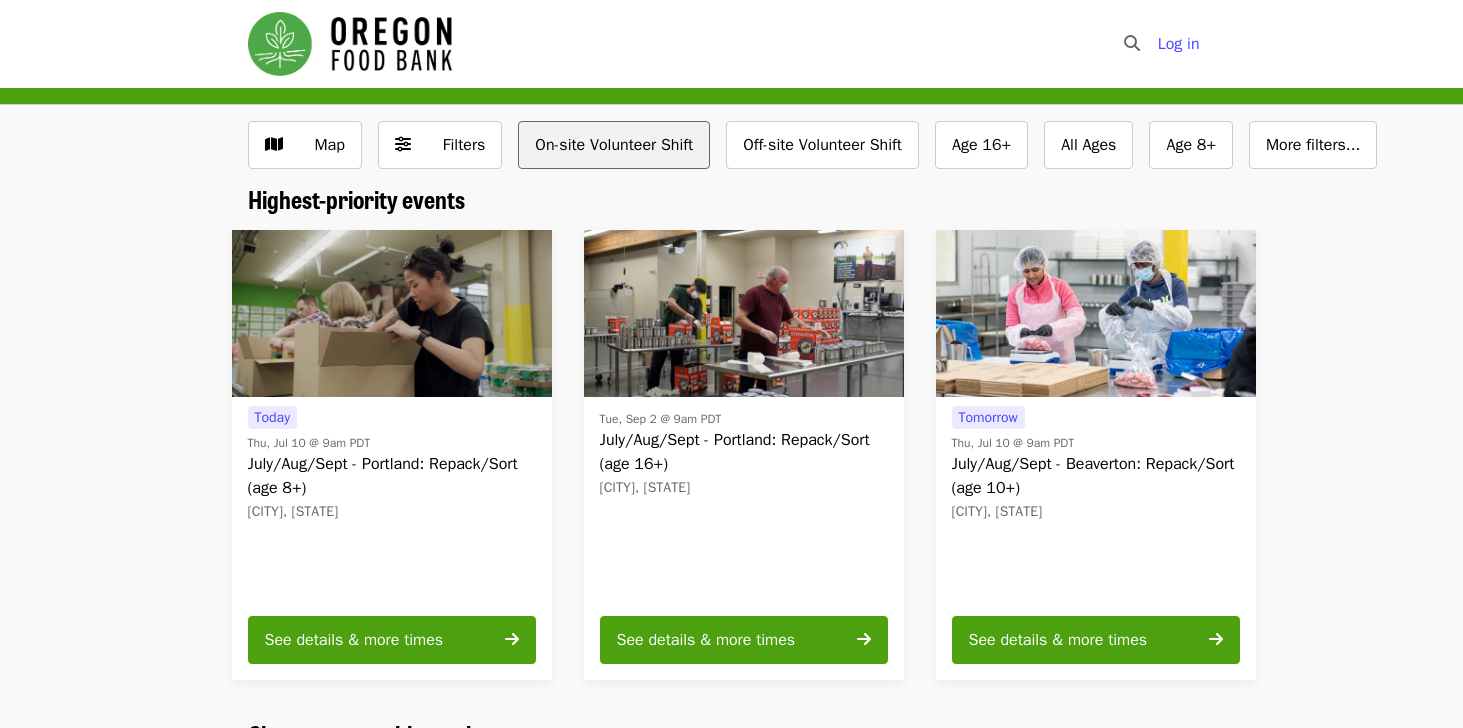 click on "On-site Volunteer Shift" at bounding box center [614, 145] 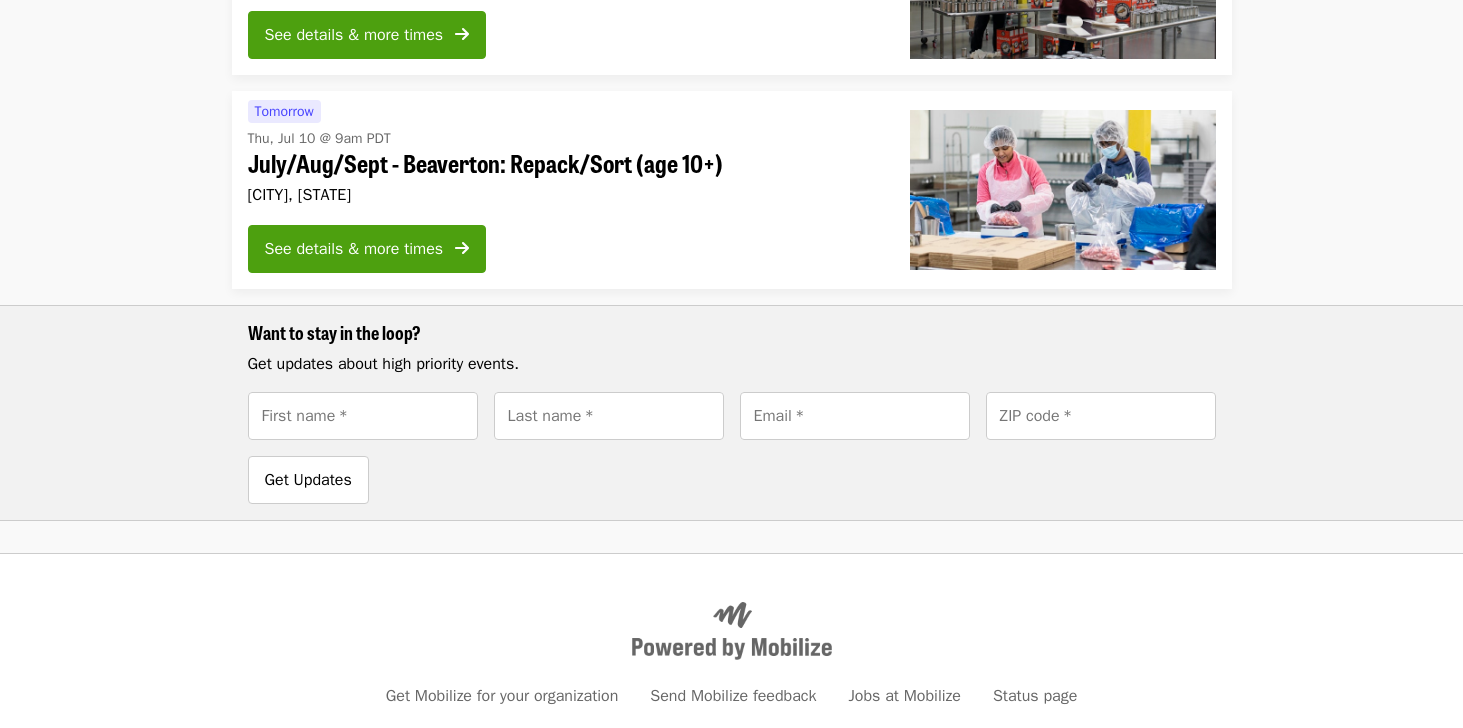 scroll, scrollTop: 1256, scrollLeft: 0, axis: vertical 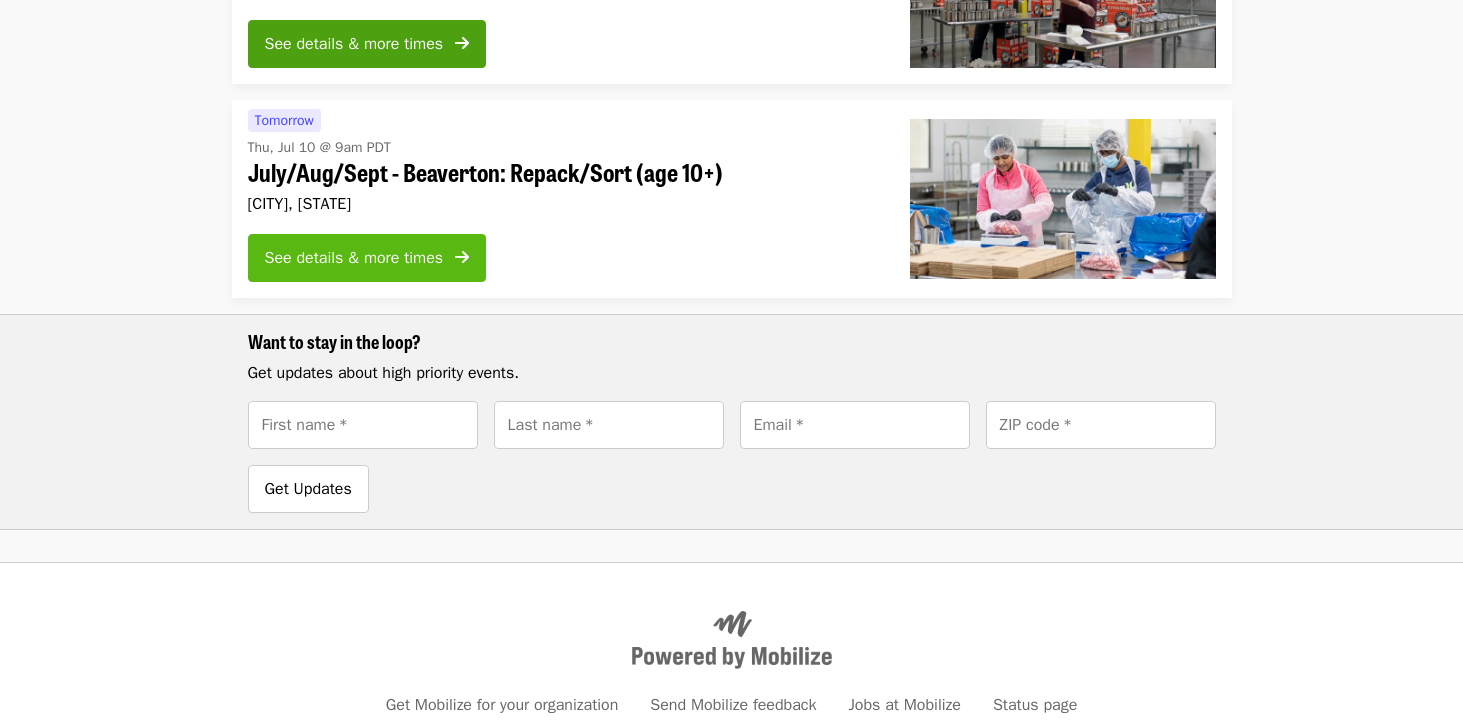 click on "See details & more times" at bounding box center (354, 258) 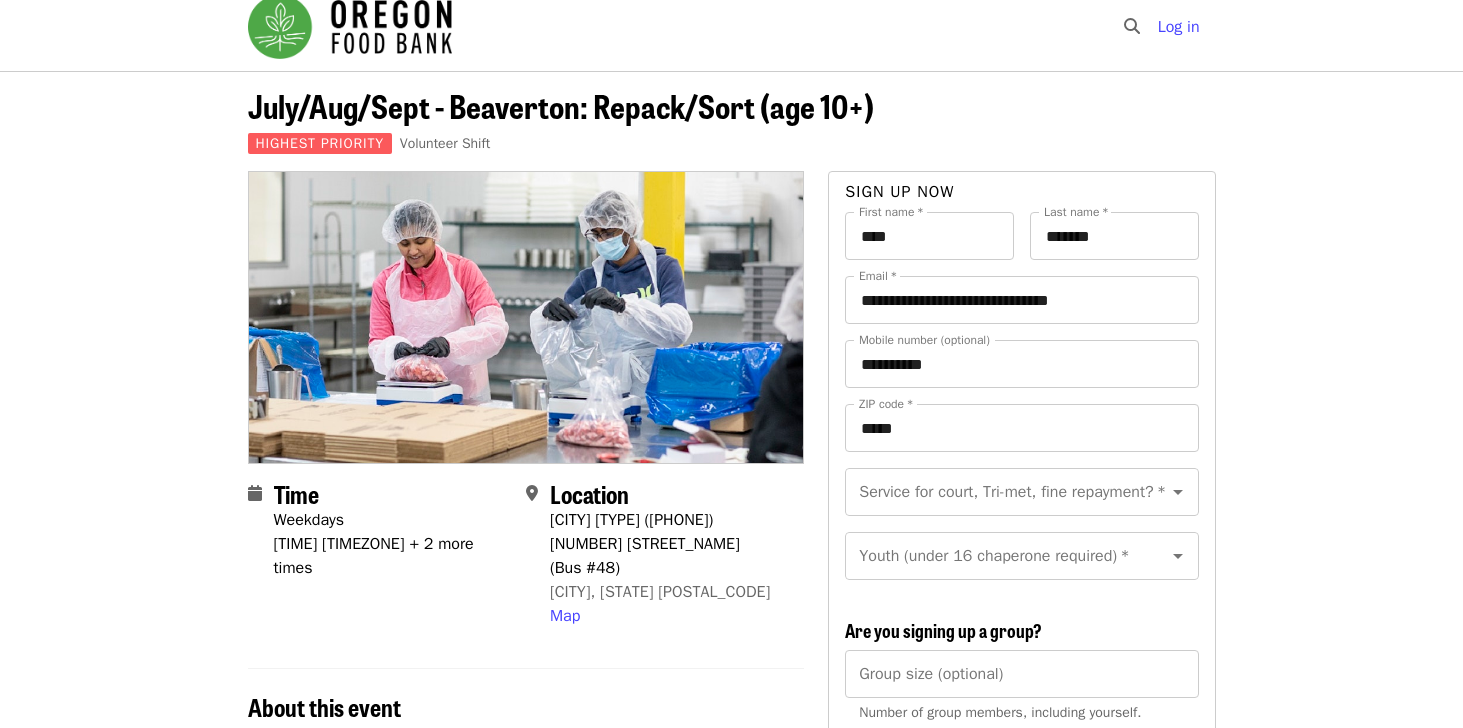 scroll, scrollTop: 0, scrollLeft: 0, axis: both 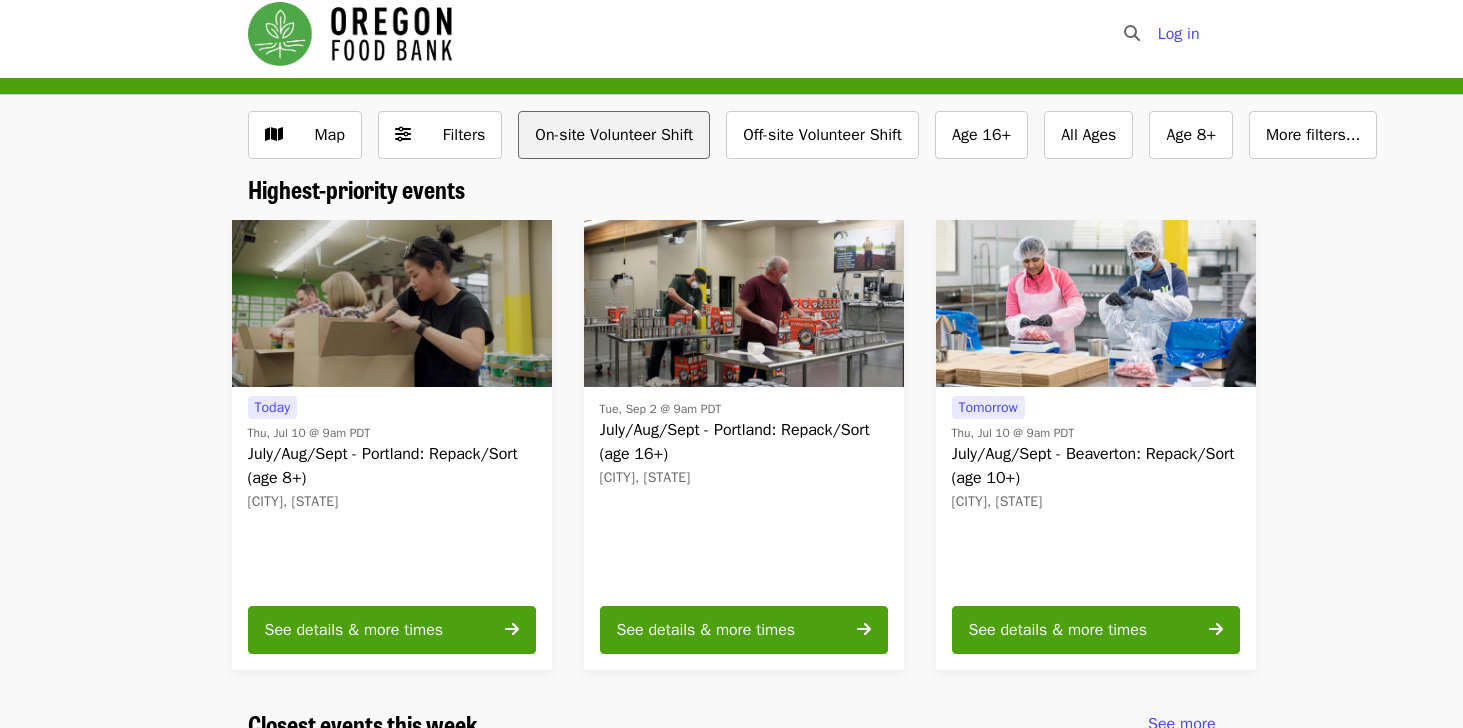 click on "On-site Volunteer Shift" at bounding box center (614, 135) 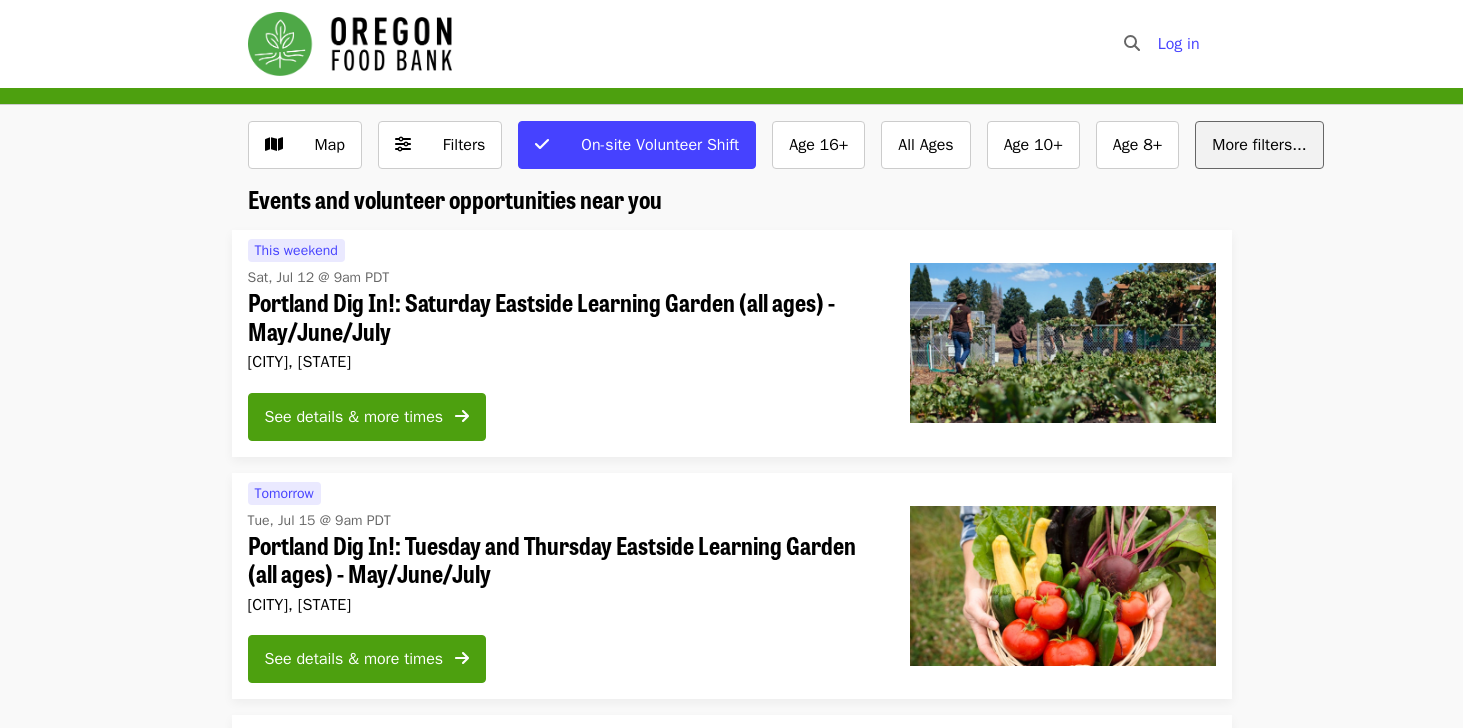 click on "More filters..." at bounding box center (1259, 145) 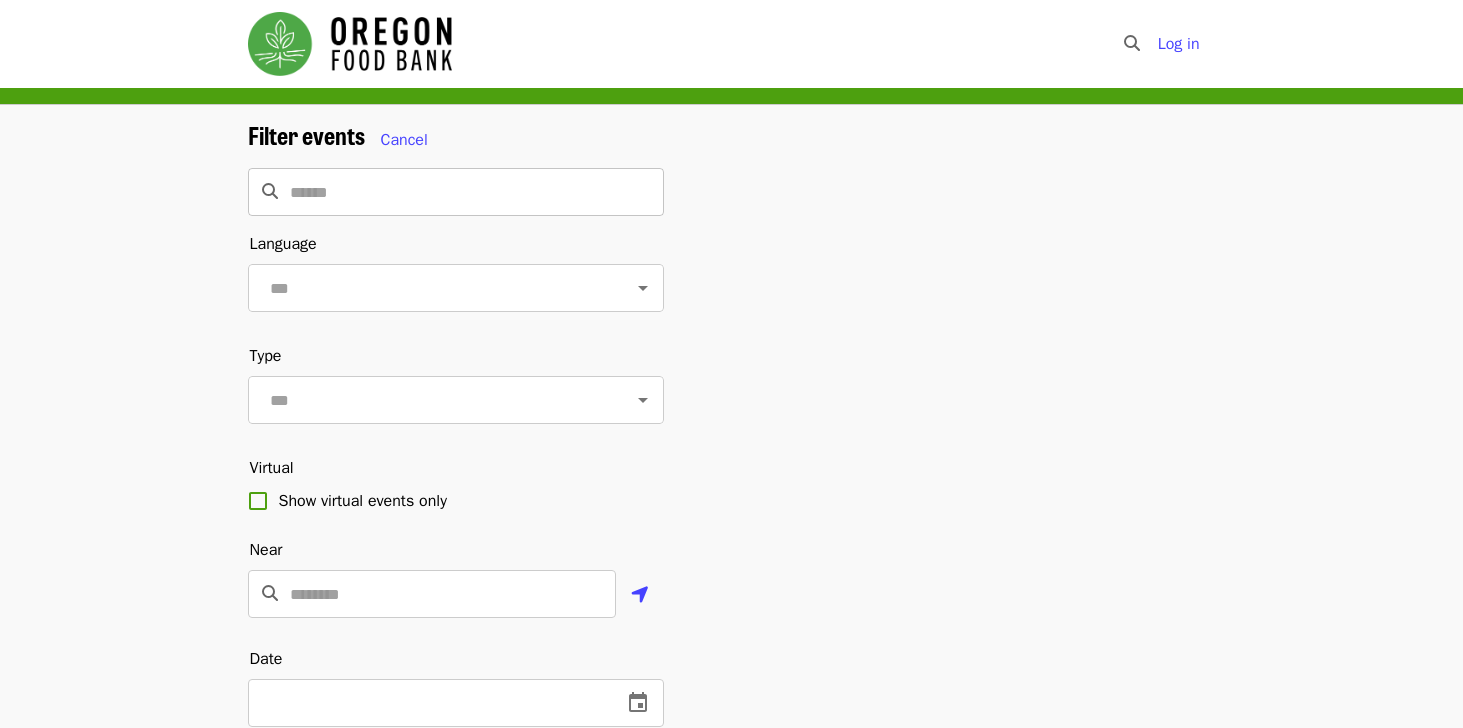click at bounding box center (477, 192) 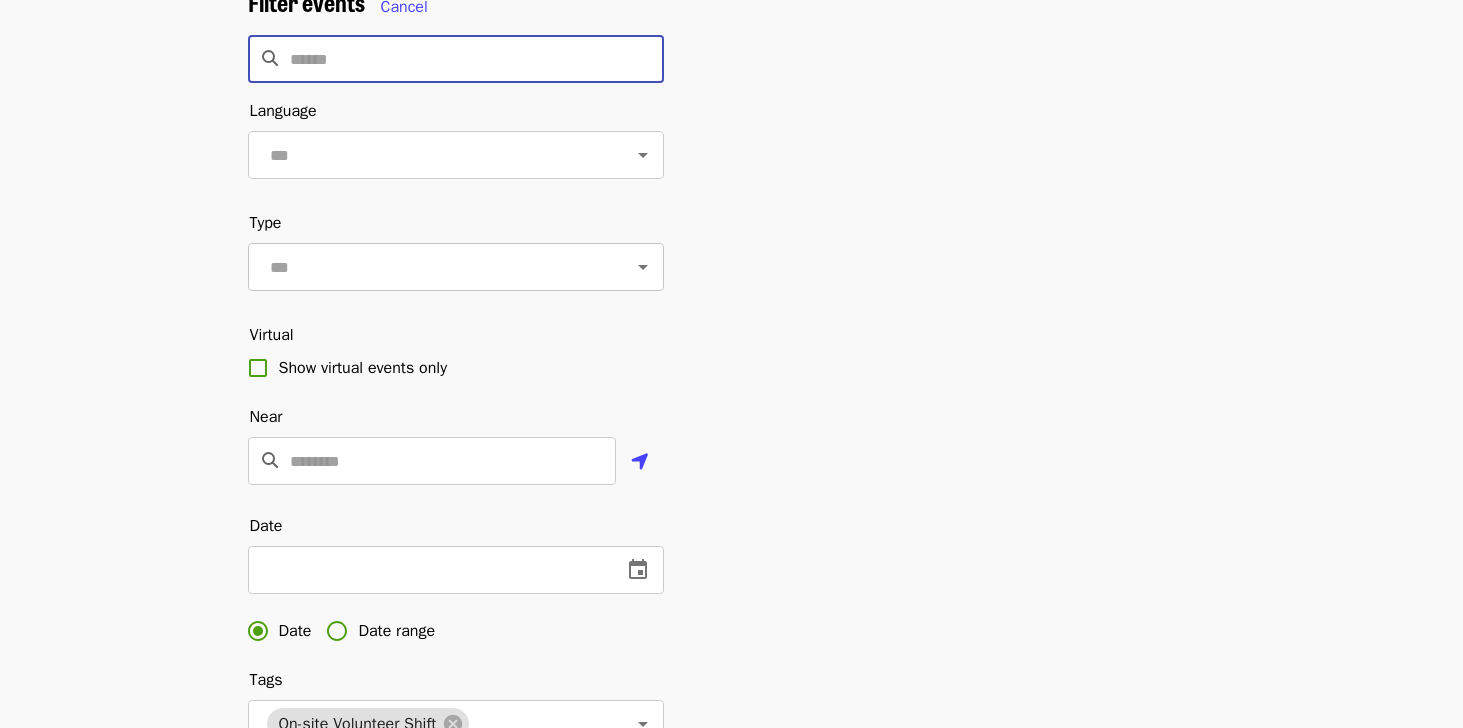scroll, scrollTop: 135, scrollLeft: 0, axis: vertical 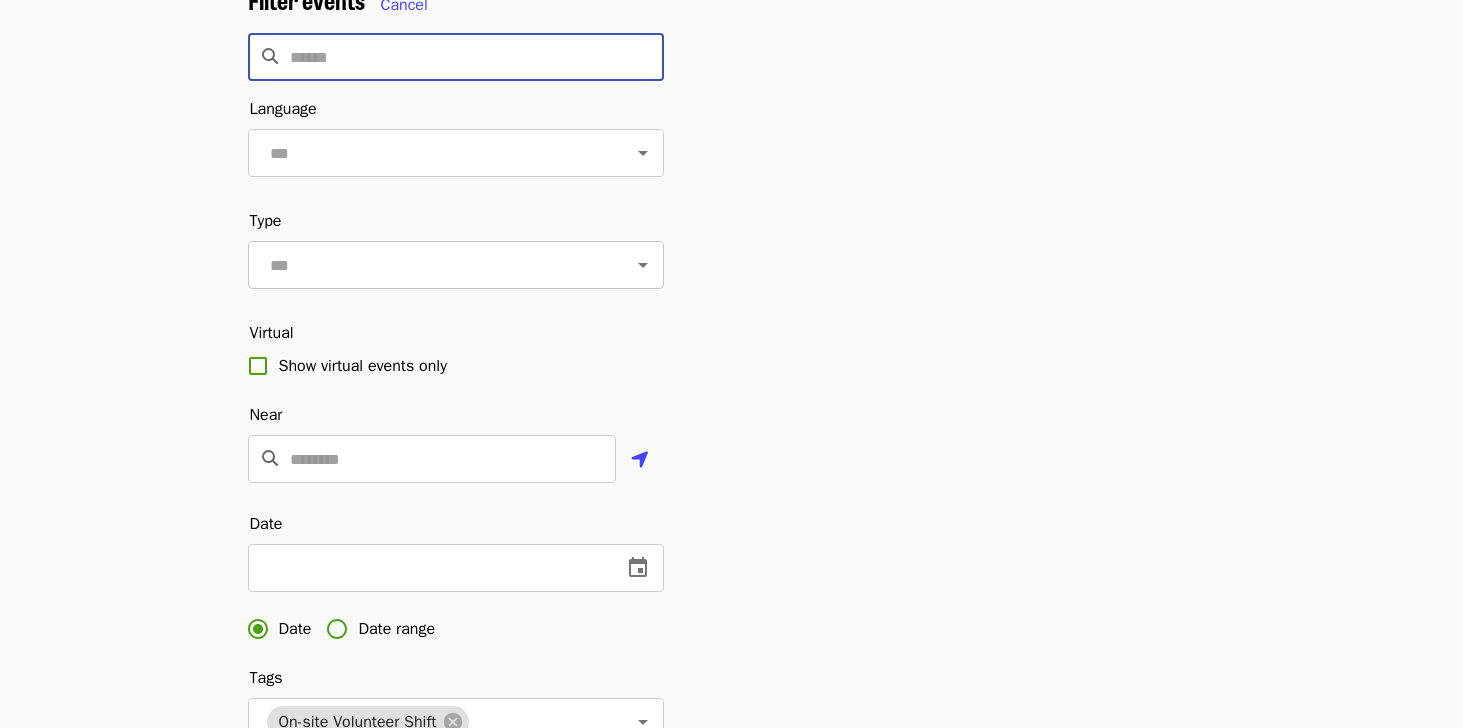 click at bounding box center [643, 153] 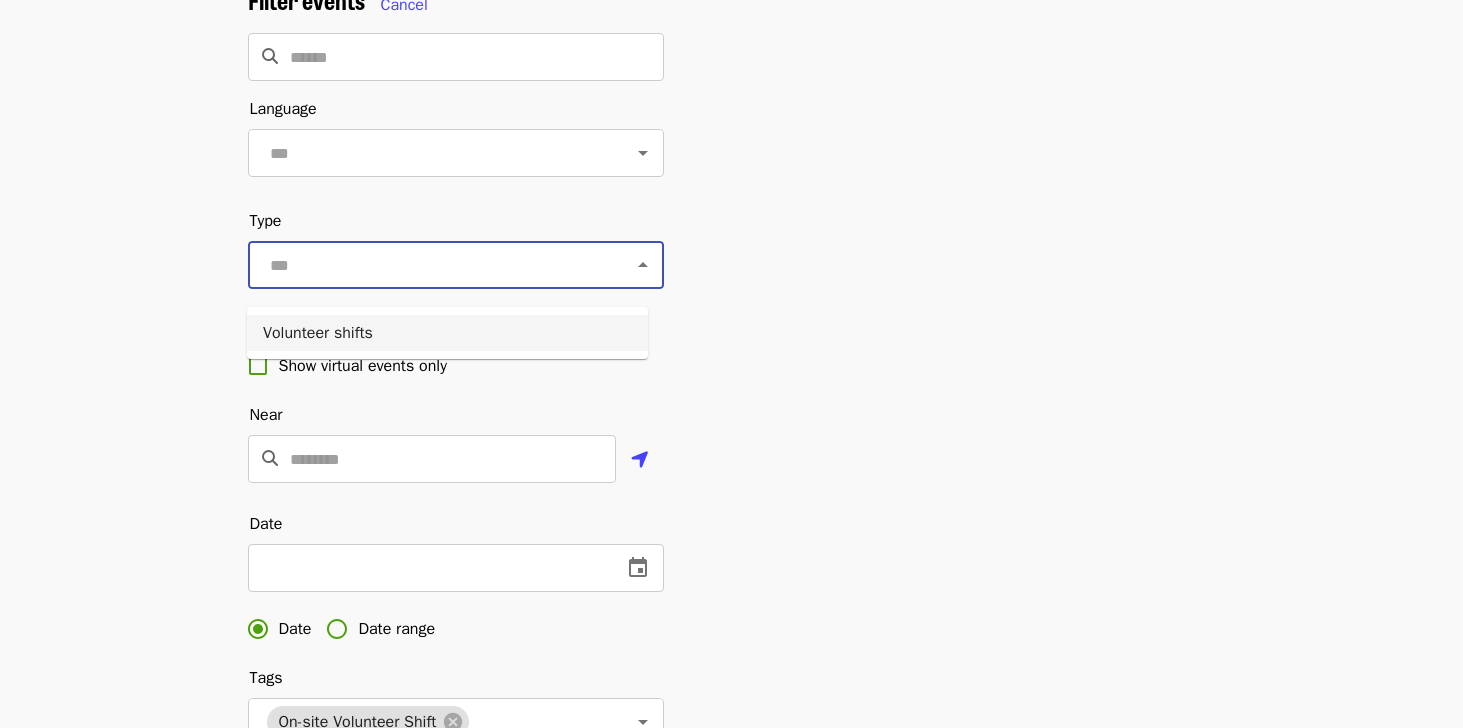 click on "Volunteer shifts" at bounding box center (447, 333) 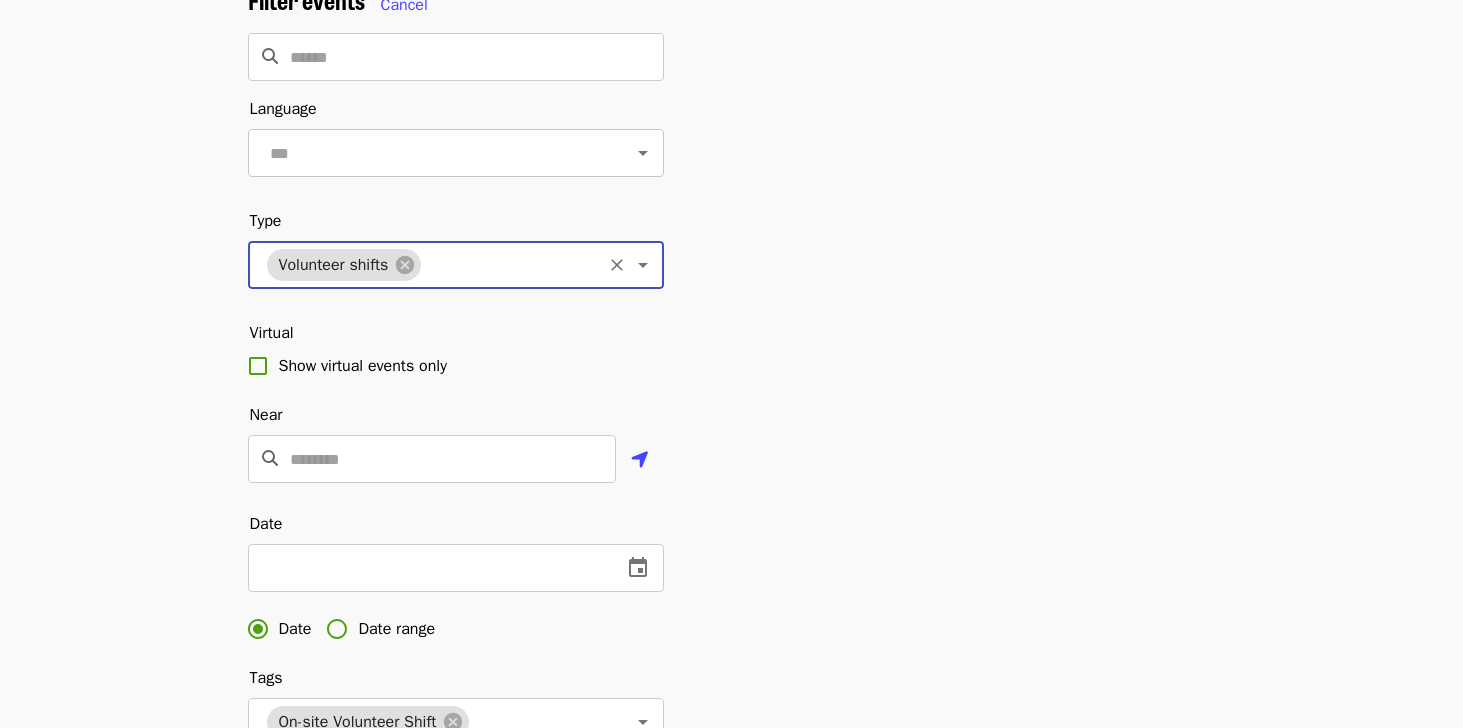 click at bounding box center (643, 153) 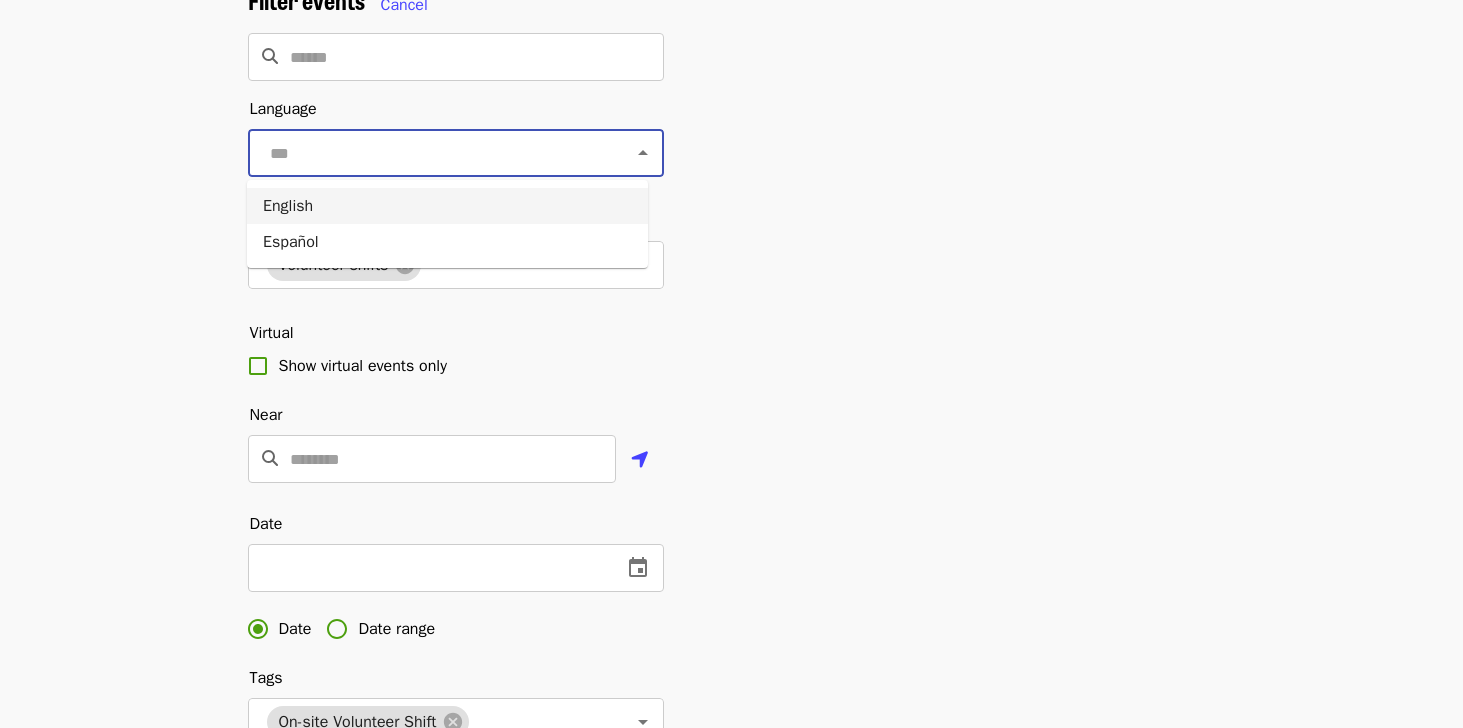 click on "English" at bounding box center [447, 206] 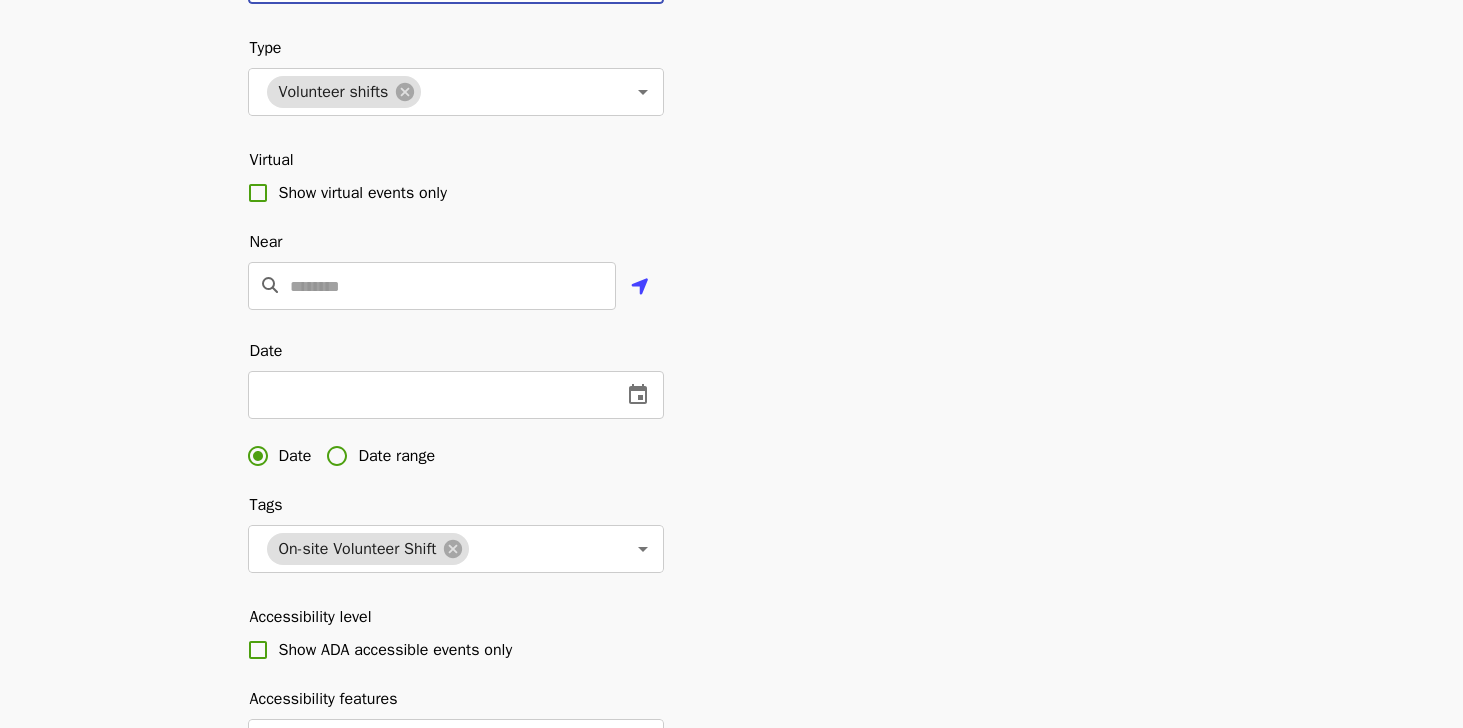 scroll, scrollTop: 310, scrollLeft: 0, axis: vertical 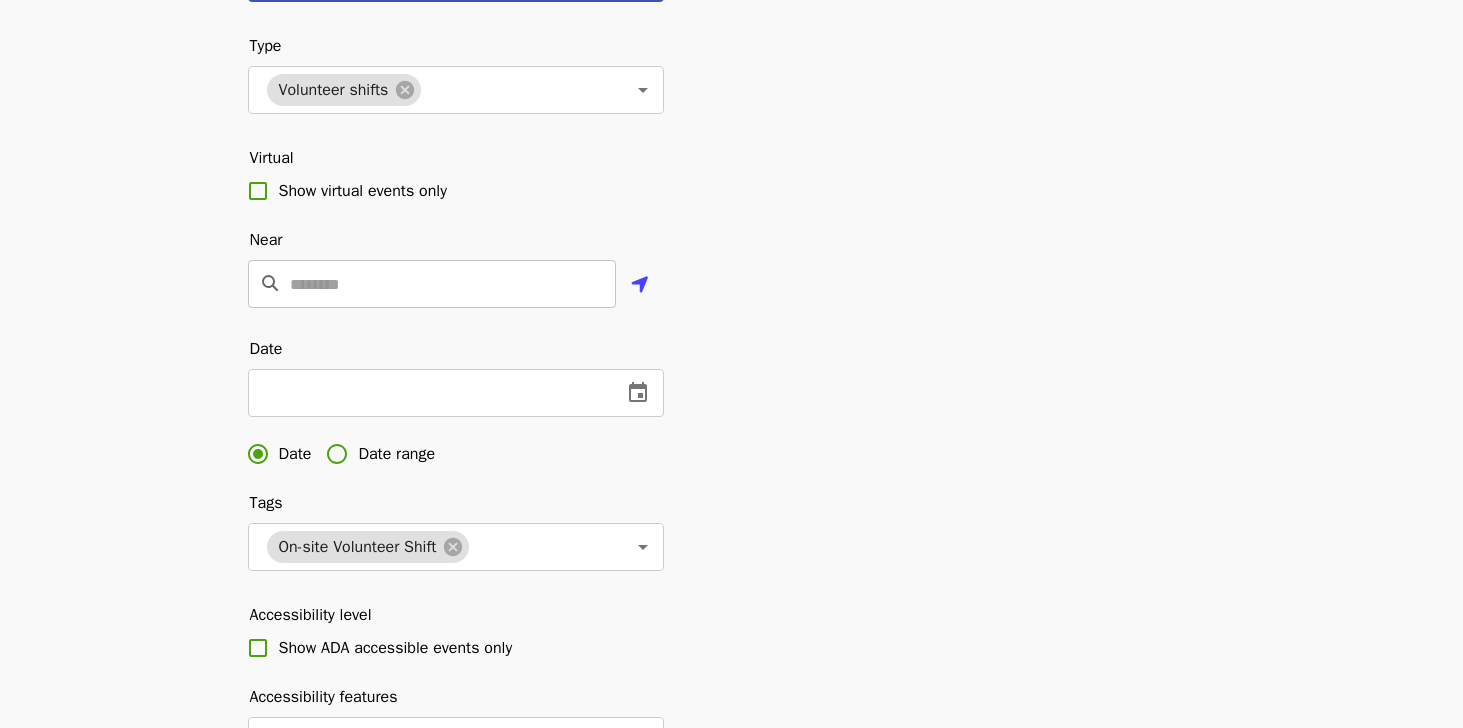 click at bounding box center [453, 284] 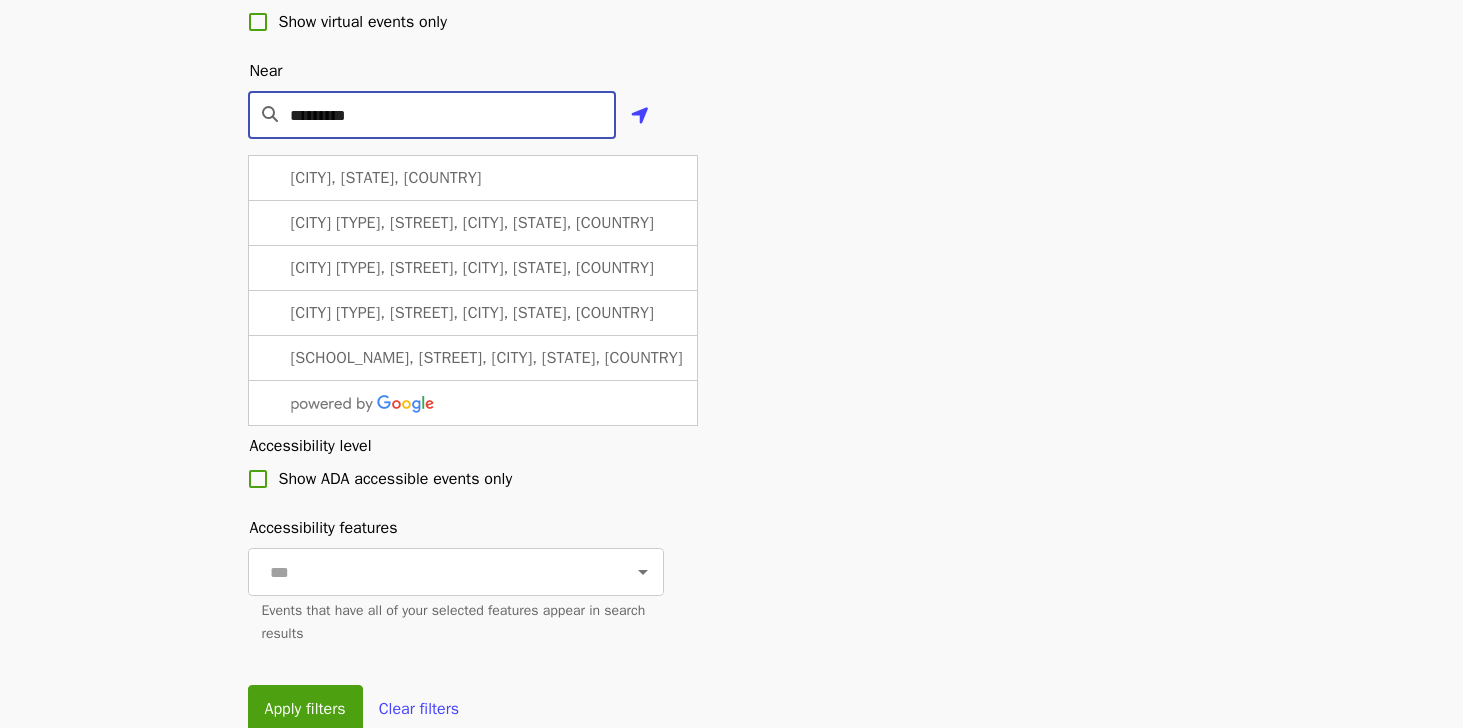 scroll, scrollTop: 508, scrollLeft: 0, axis: vertical 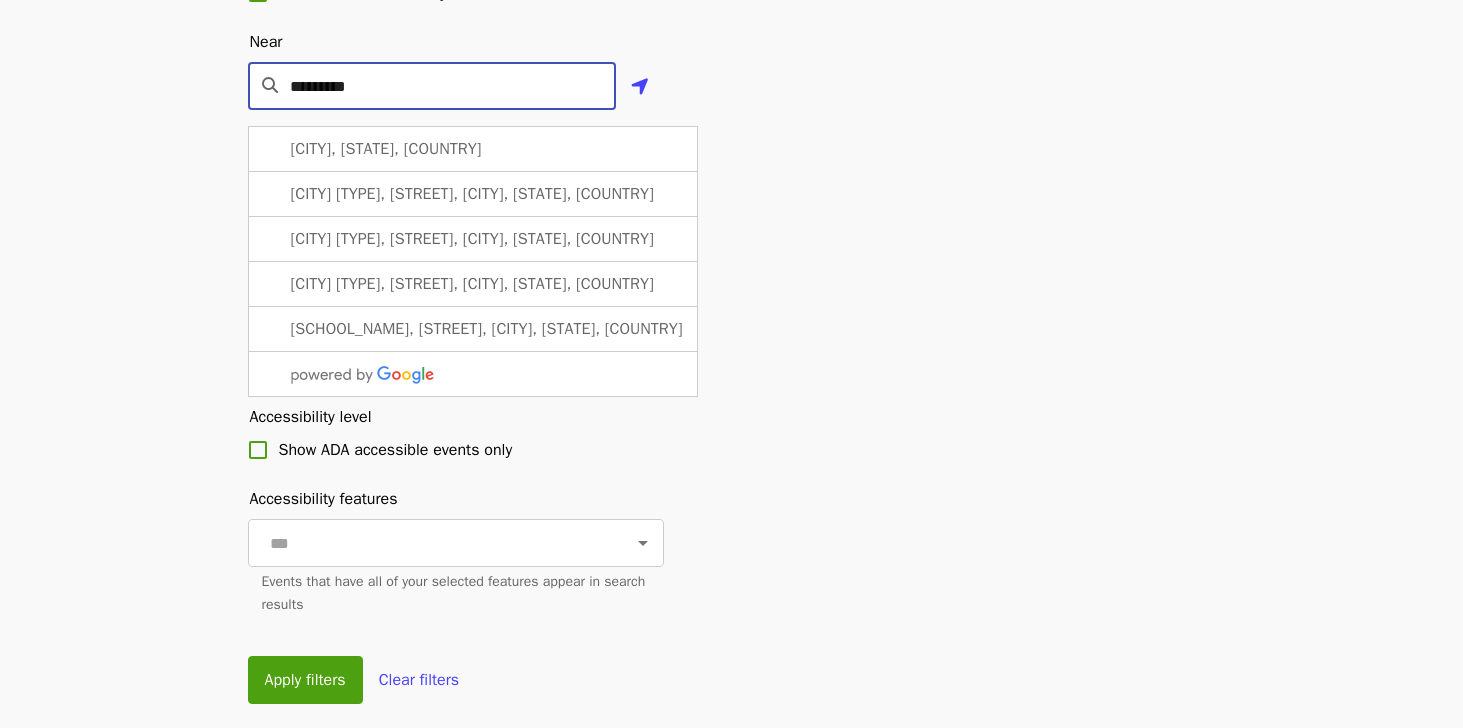 type on "*********" 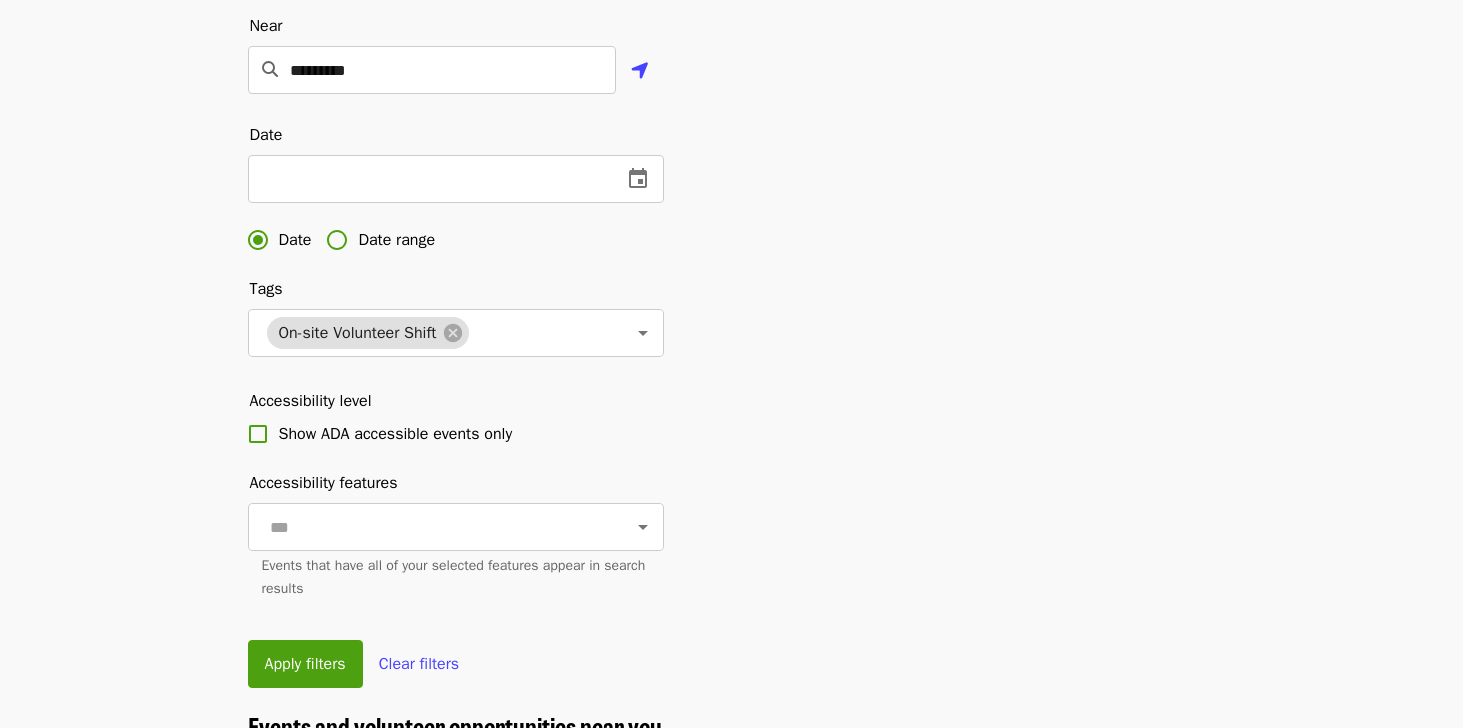 scroll, scrollTop: 520, scrollLeft: 0, axis: vertical 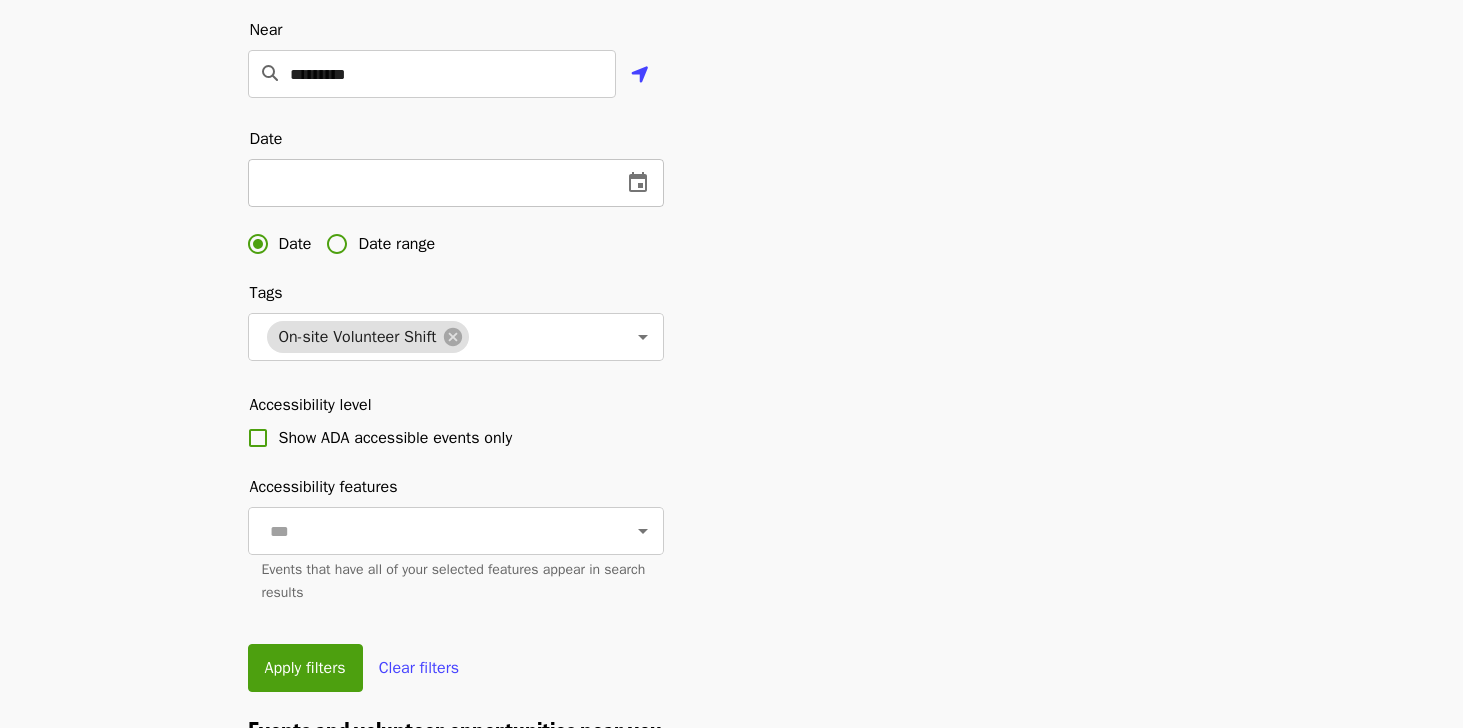 click at bounding box center [638, 182] 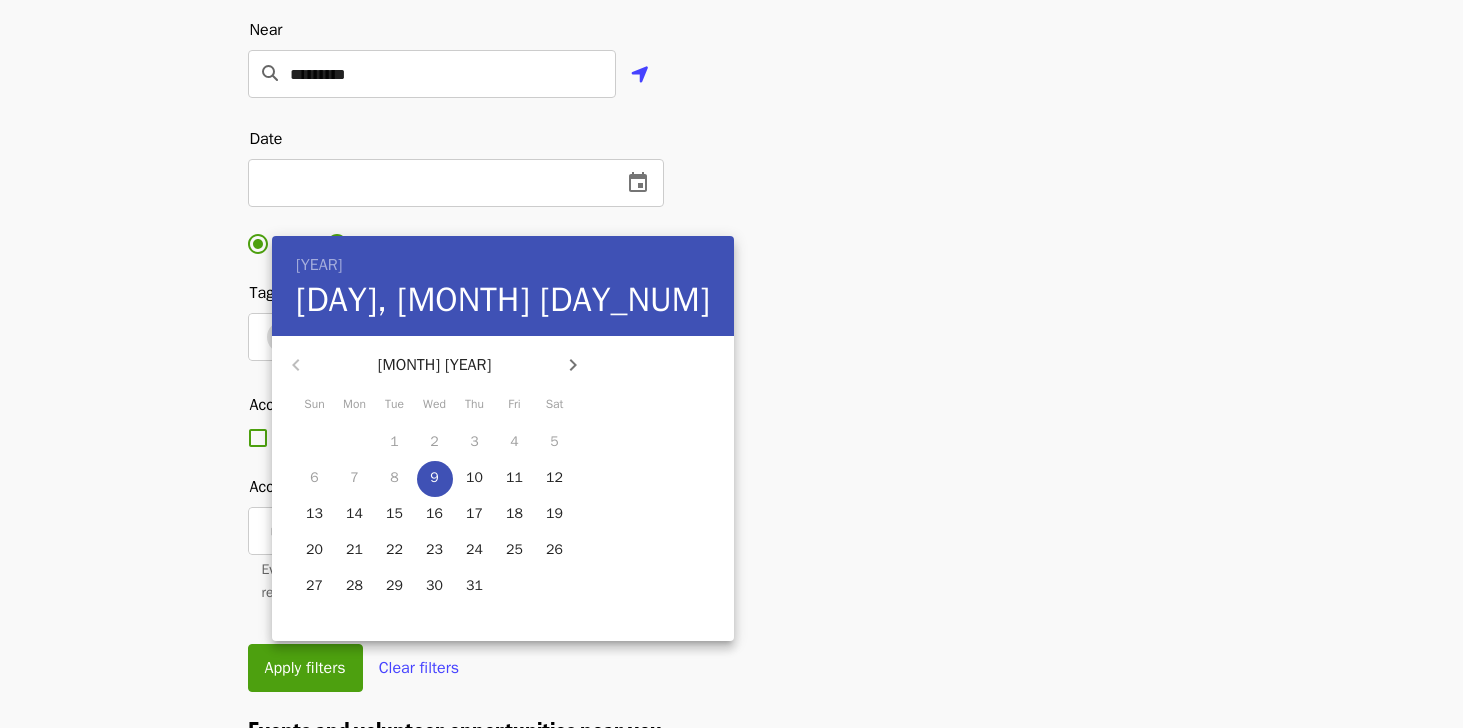 click at bounding box center (296, 365) 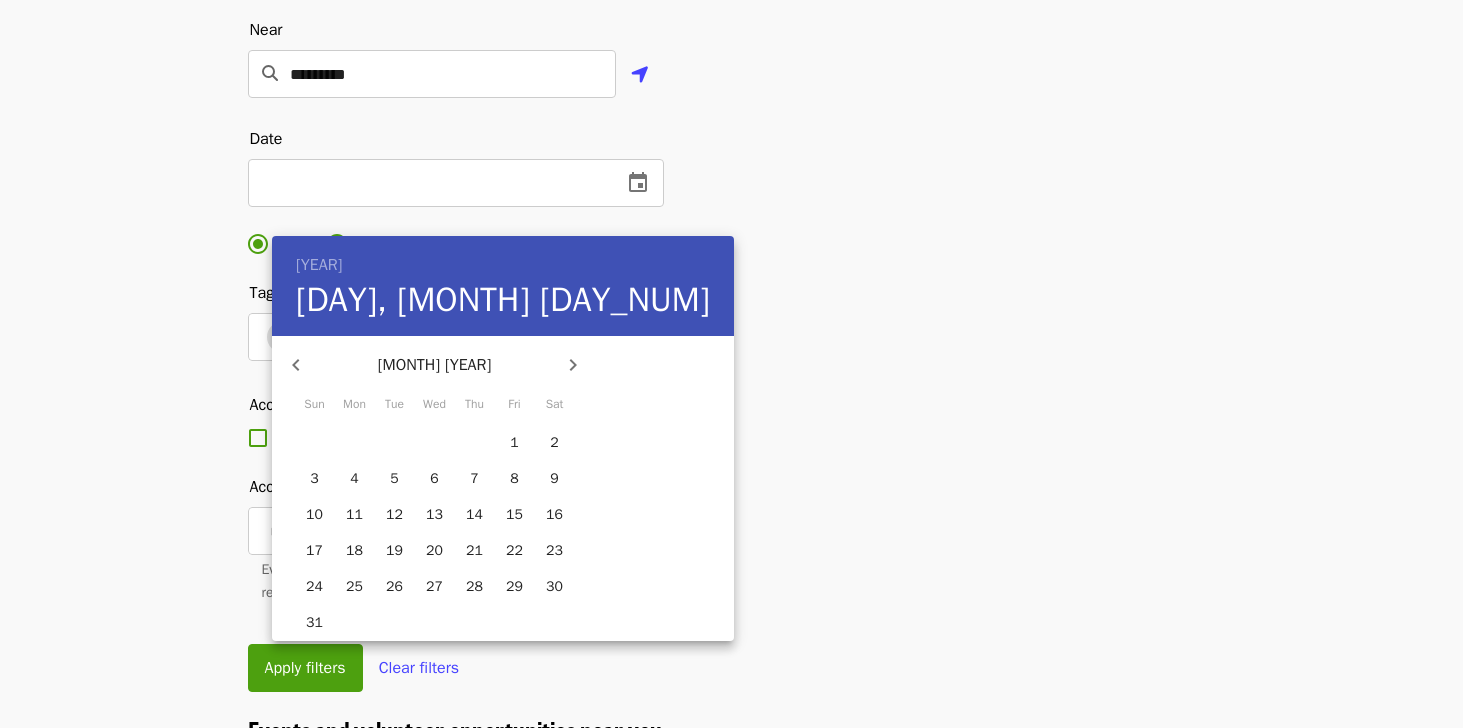 click at bounding box center (296, 365) 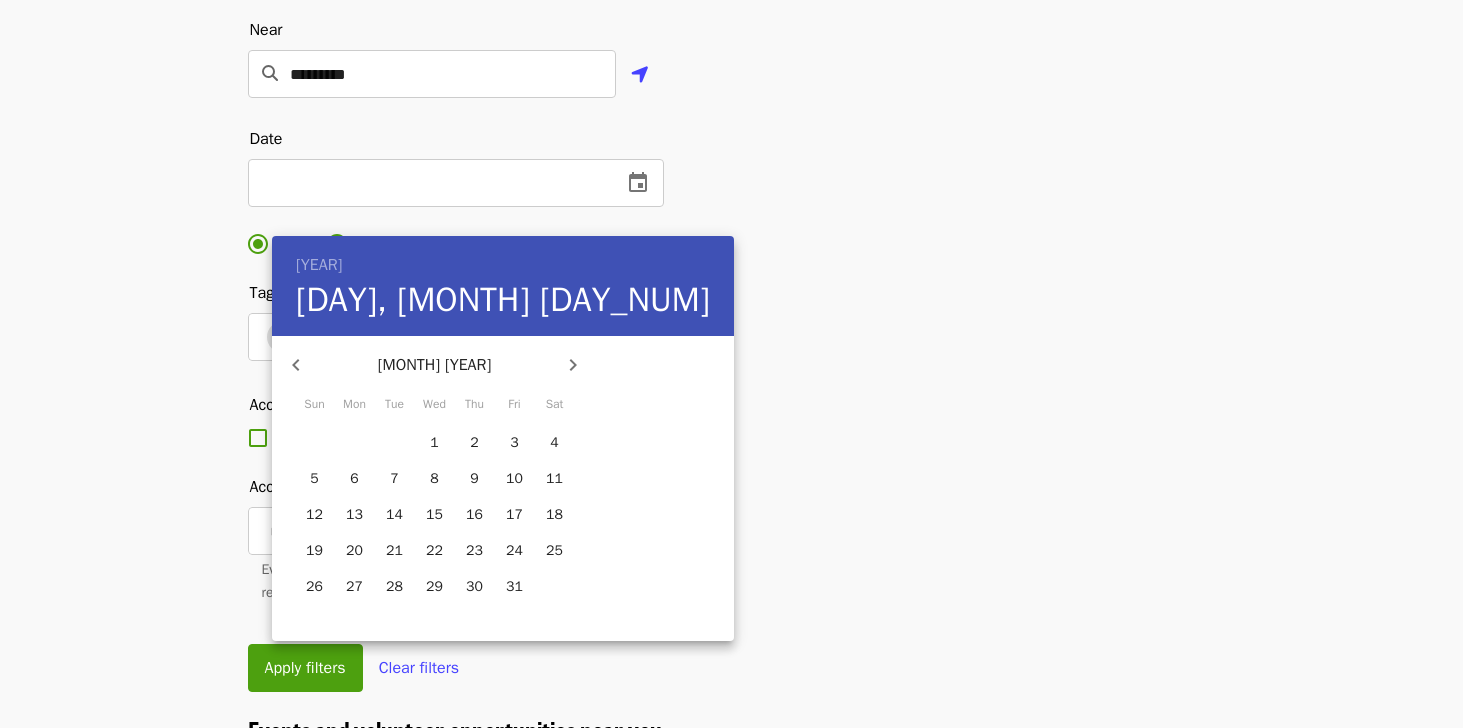 click at bounding box center [296, 365] 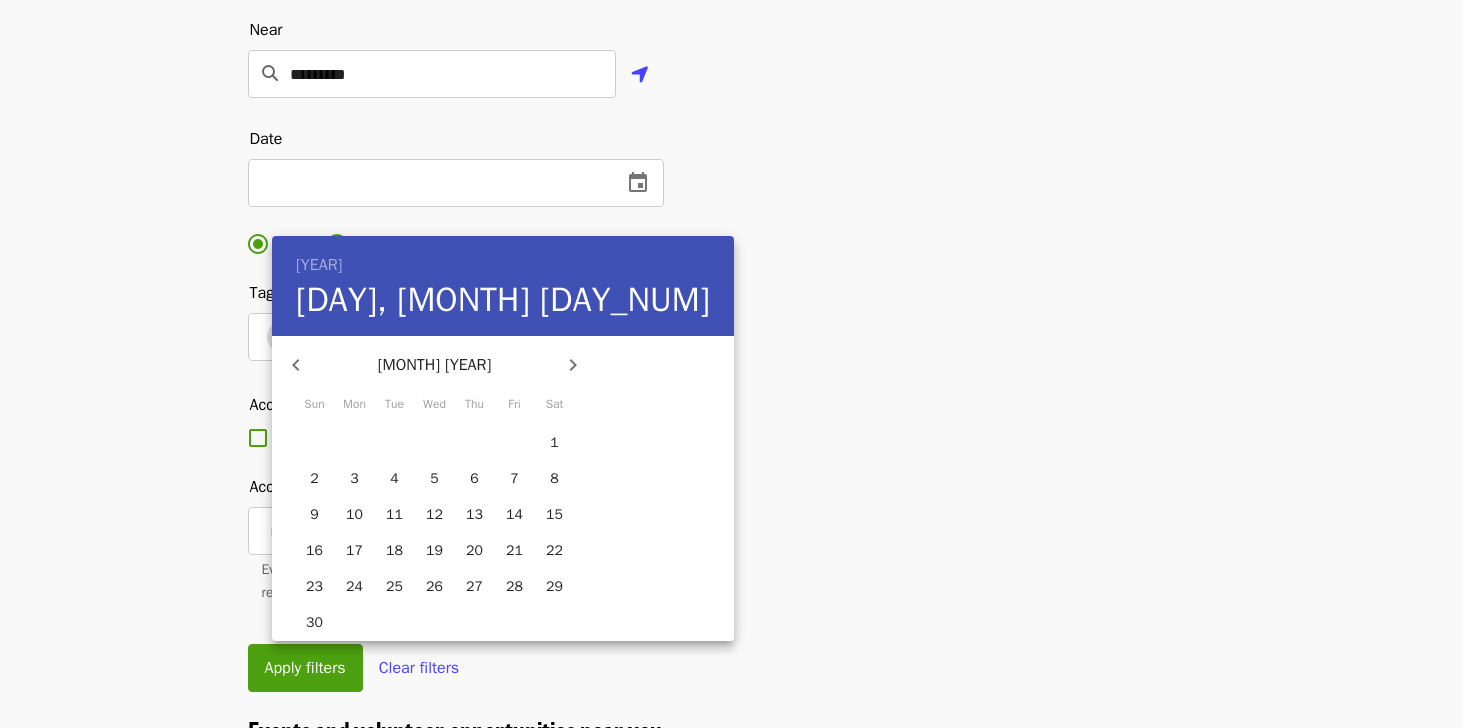 click at bounding box center (296, 365) 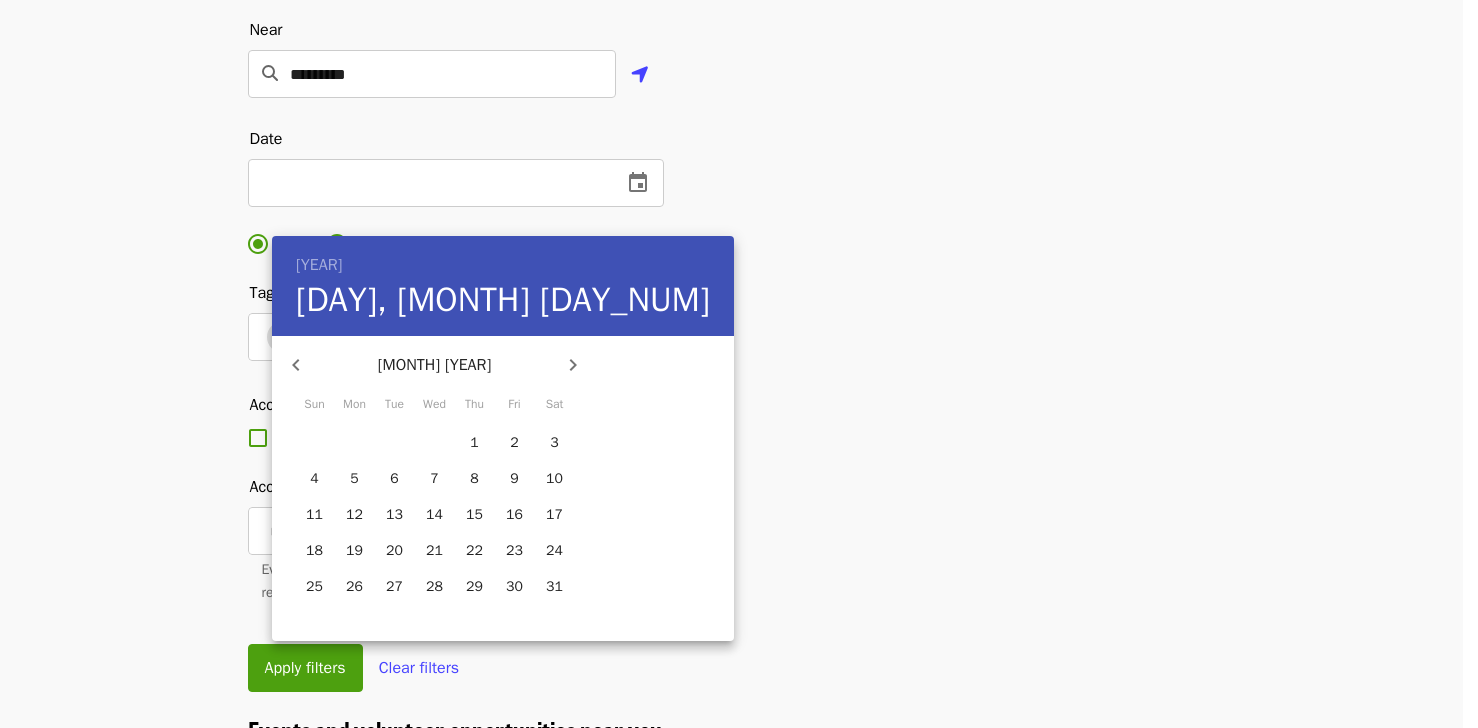 click at bounding box center (296, 365) 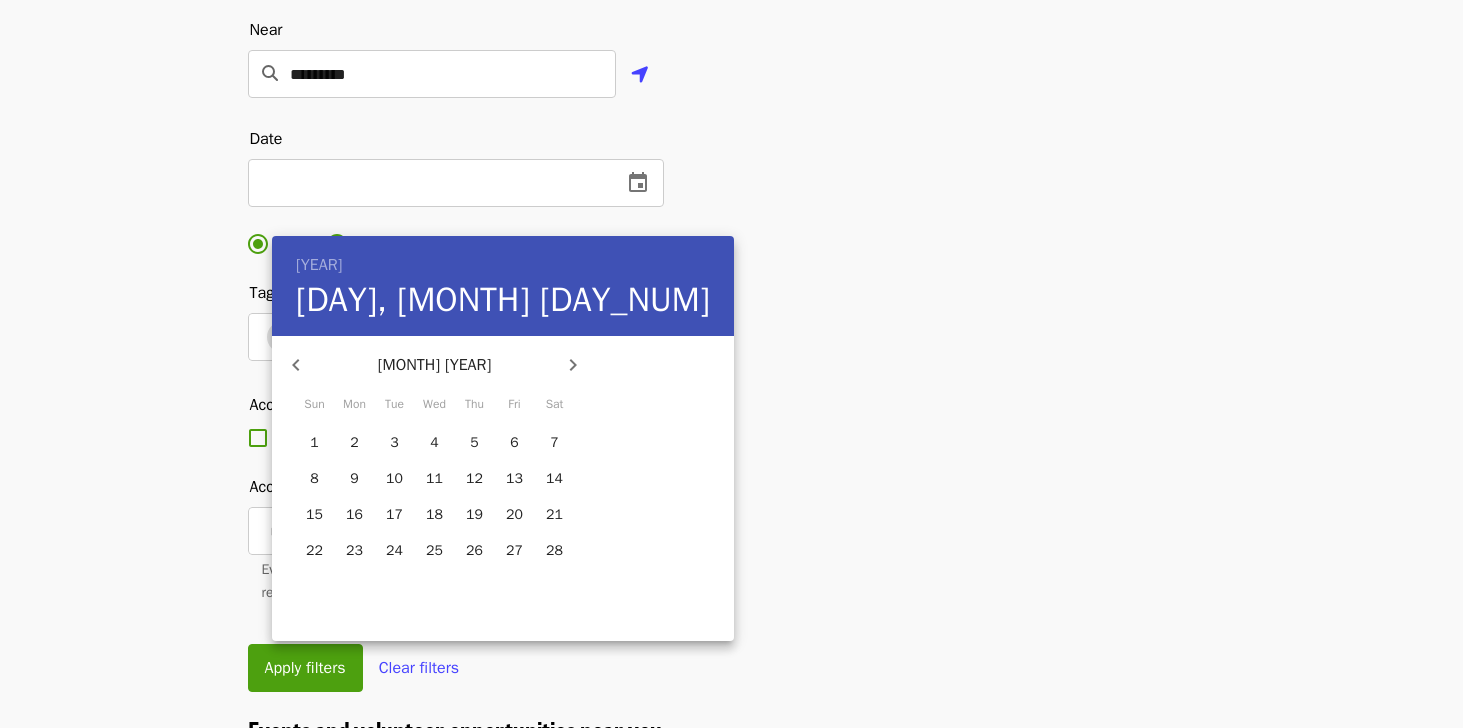 click at bounding box center [296, 365] 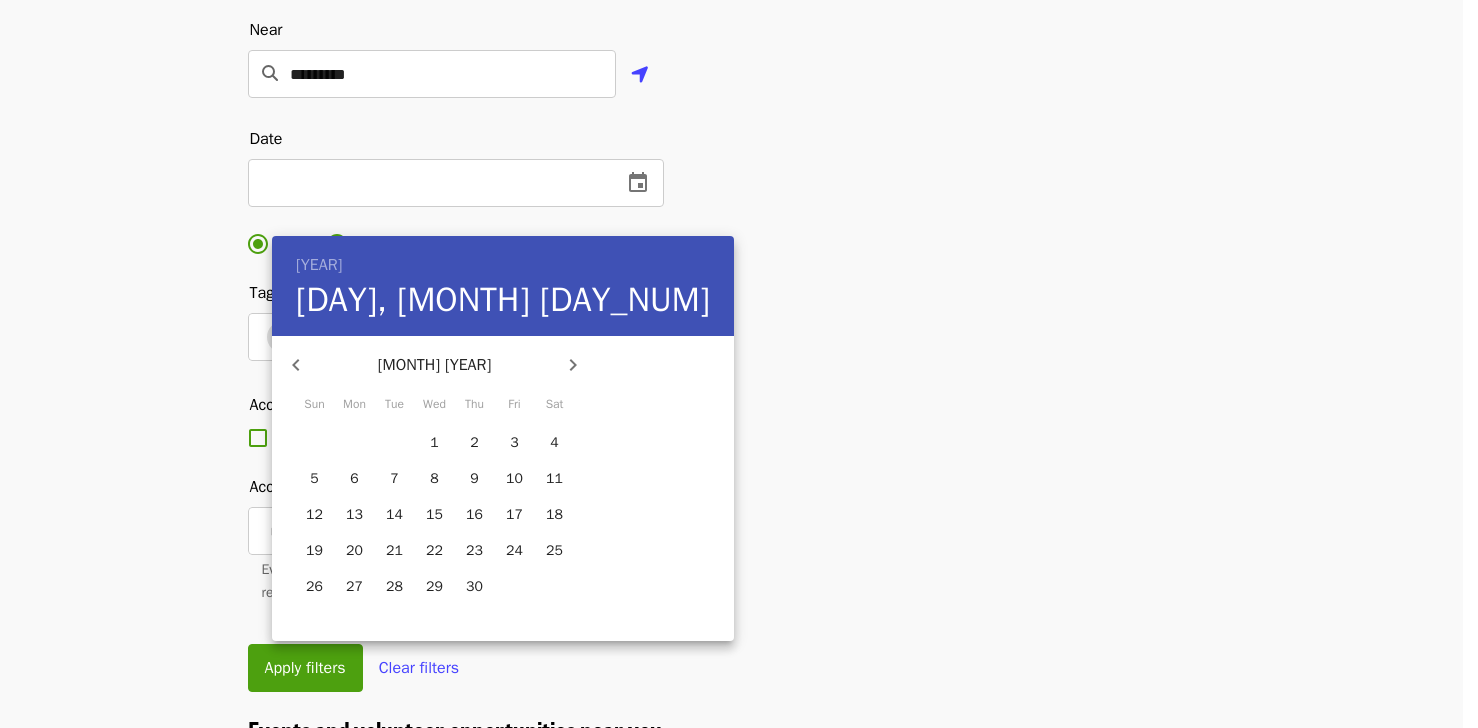 click at bounding box center [296, 365] 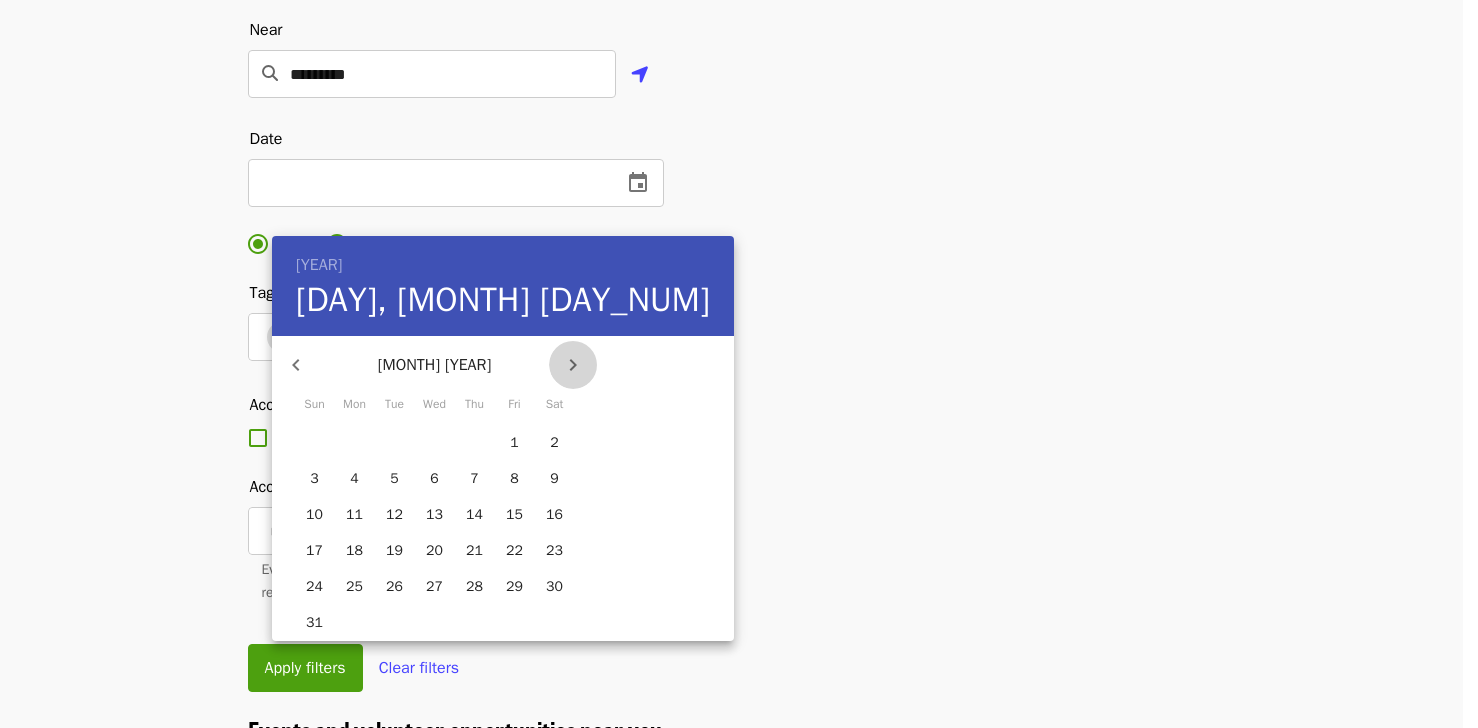 click at bounding box center [296, 365] 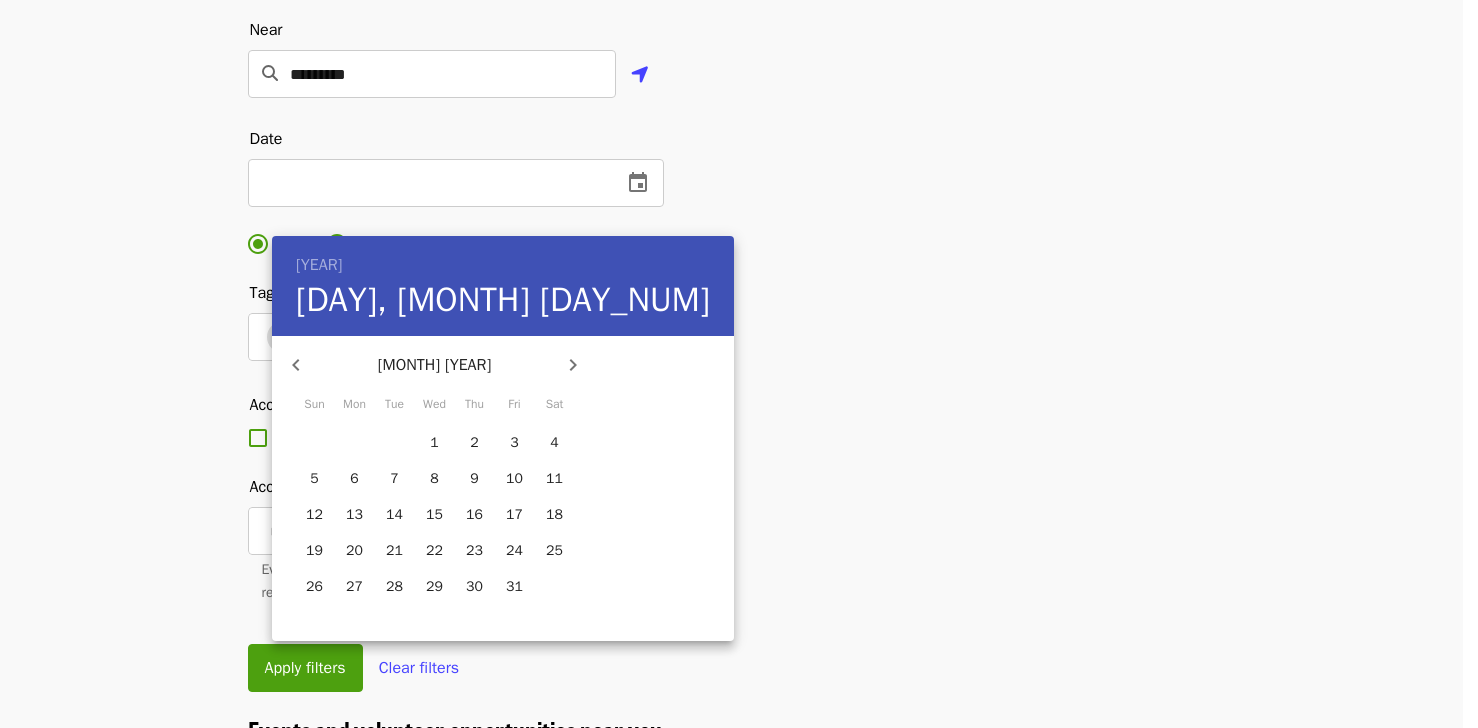 click at bounding box center (296, 365) 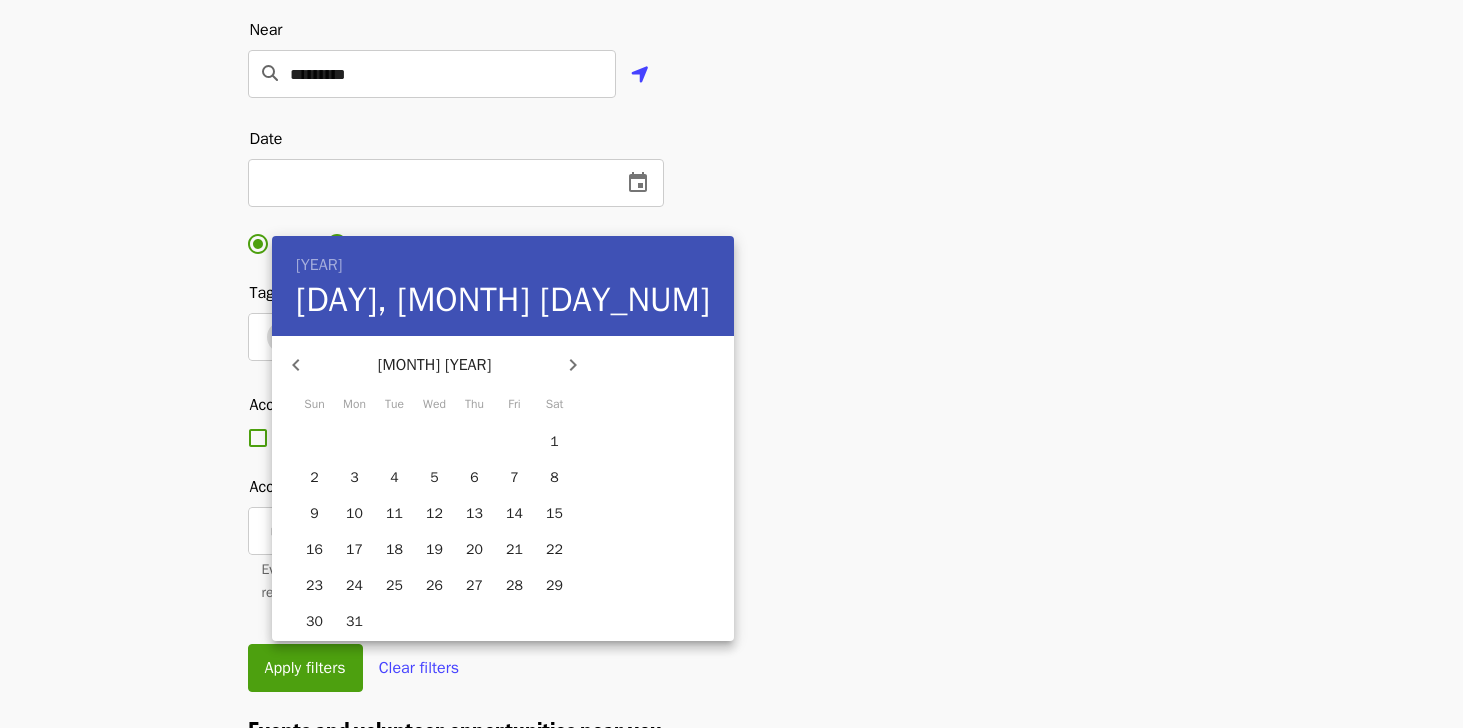 click at bounding box center [296, 365] 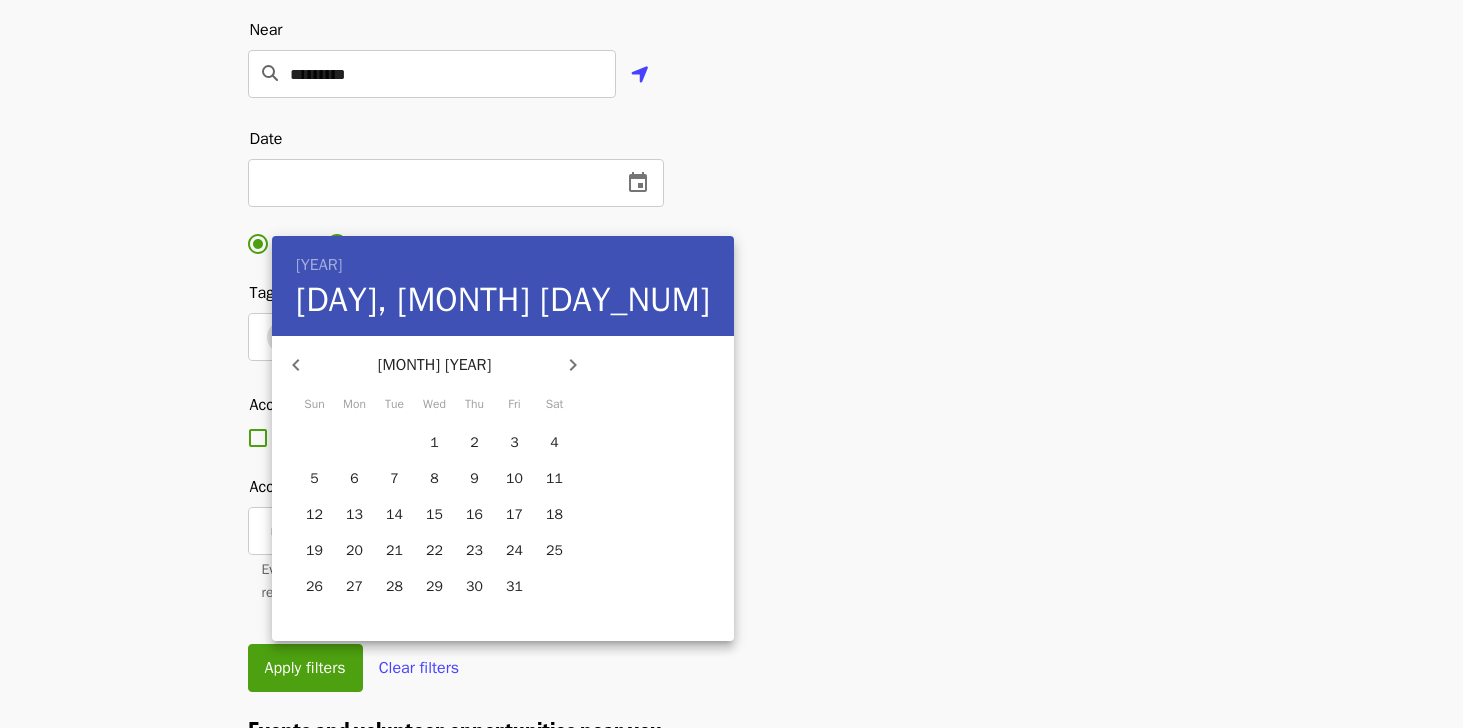 click at bounding box center [296, 365] 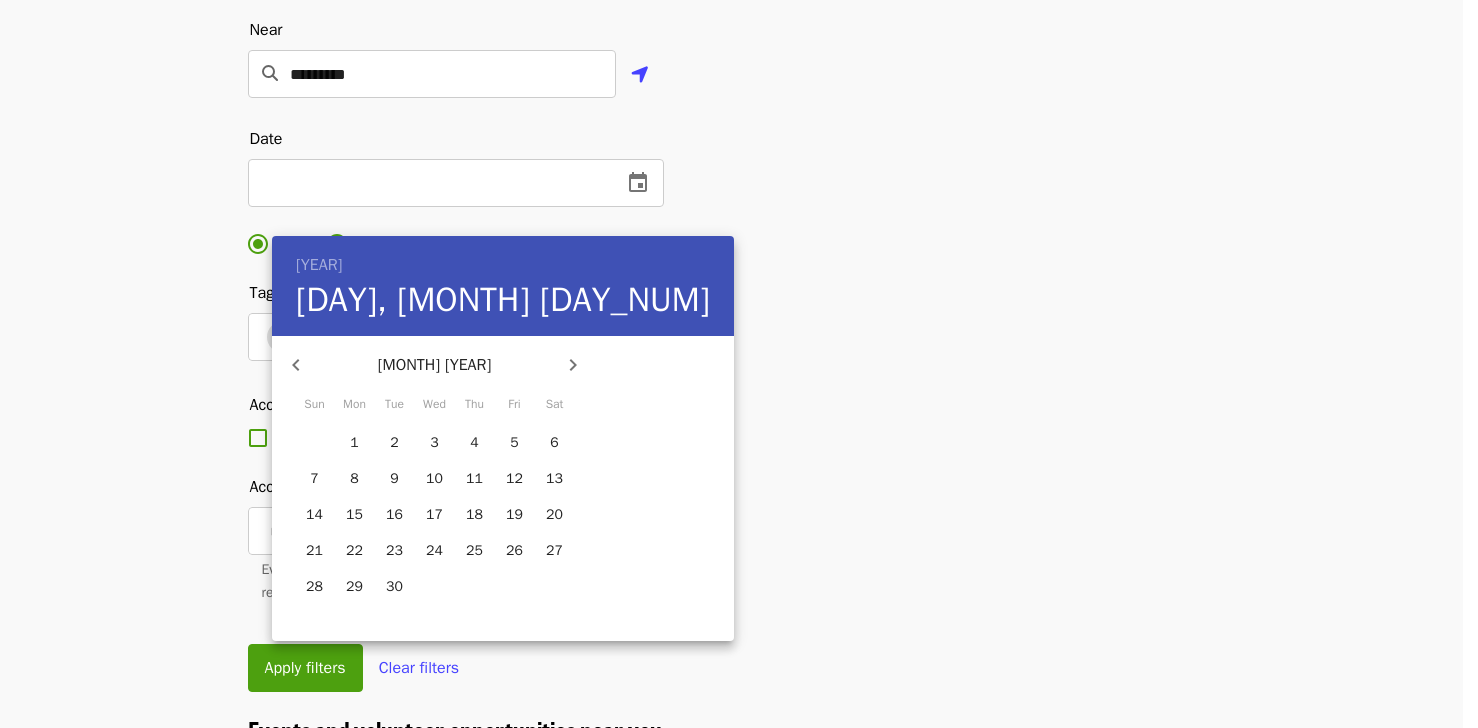 click at bounding box center (296, 365) 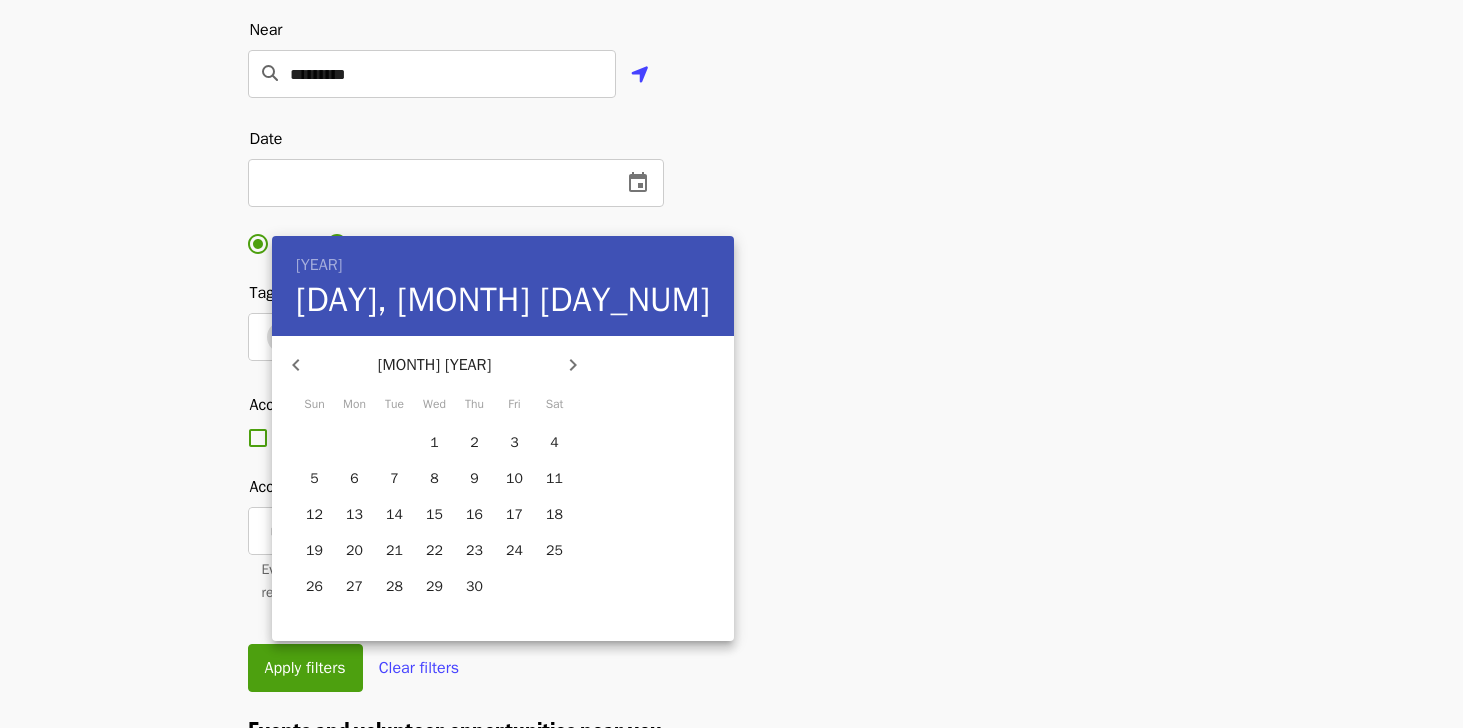 click at bounding box center (296, 365) 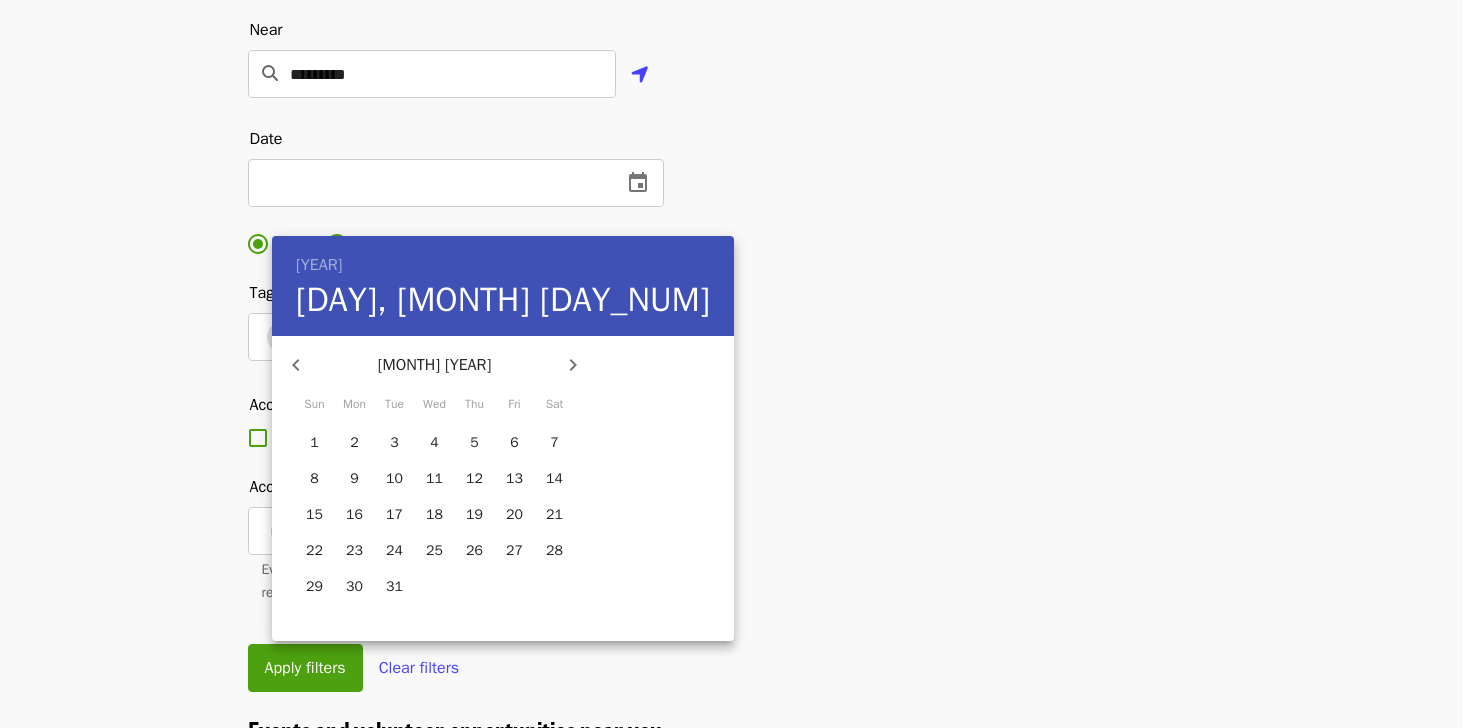 click at bounding box center [296, 365] 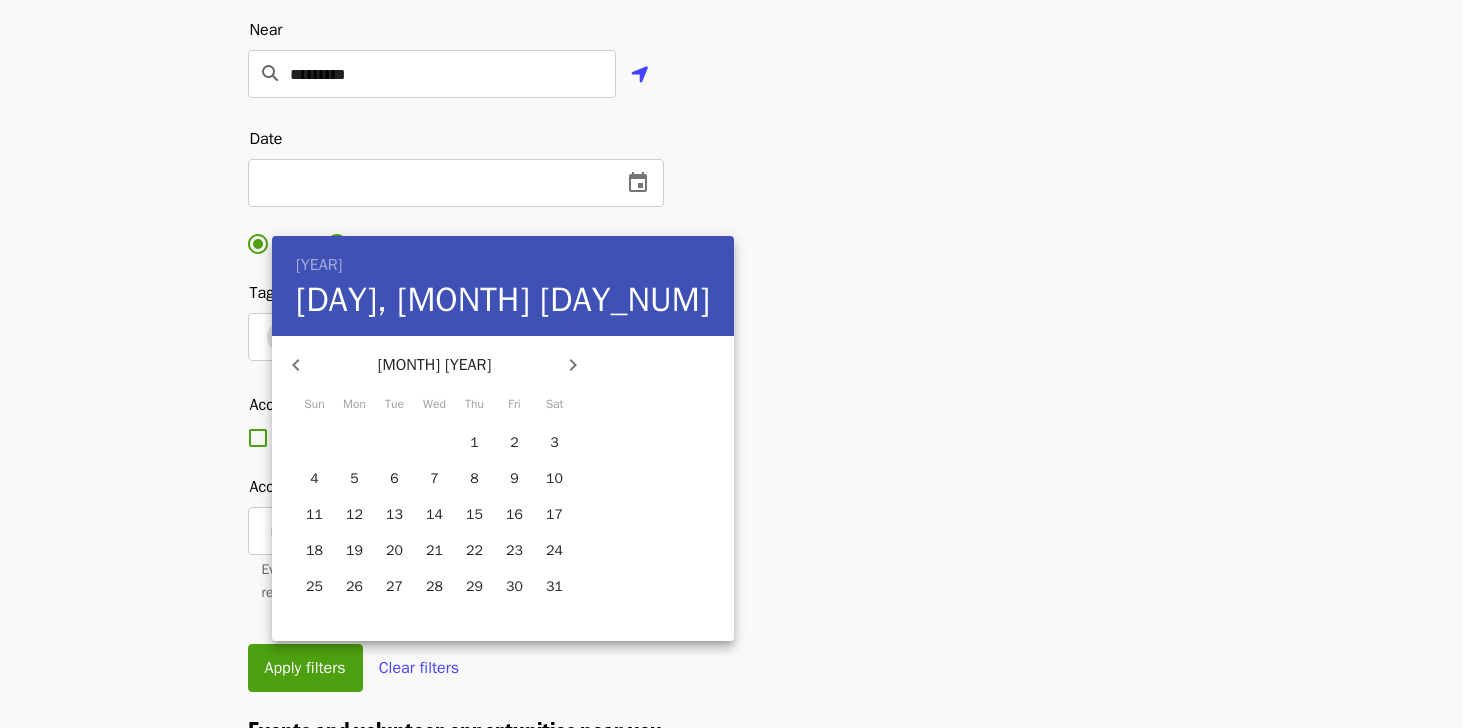 click at bounding box center (296, 365) 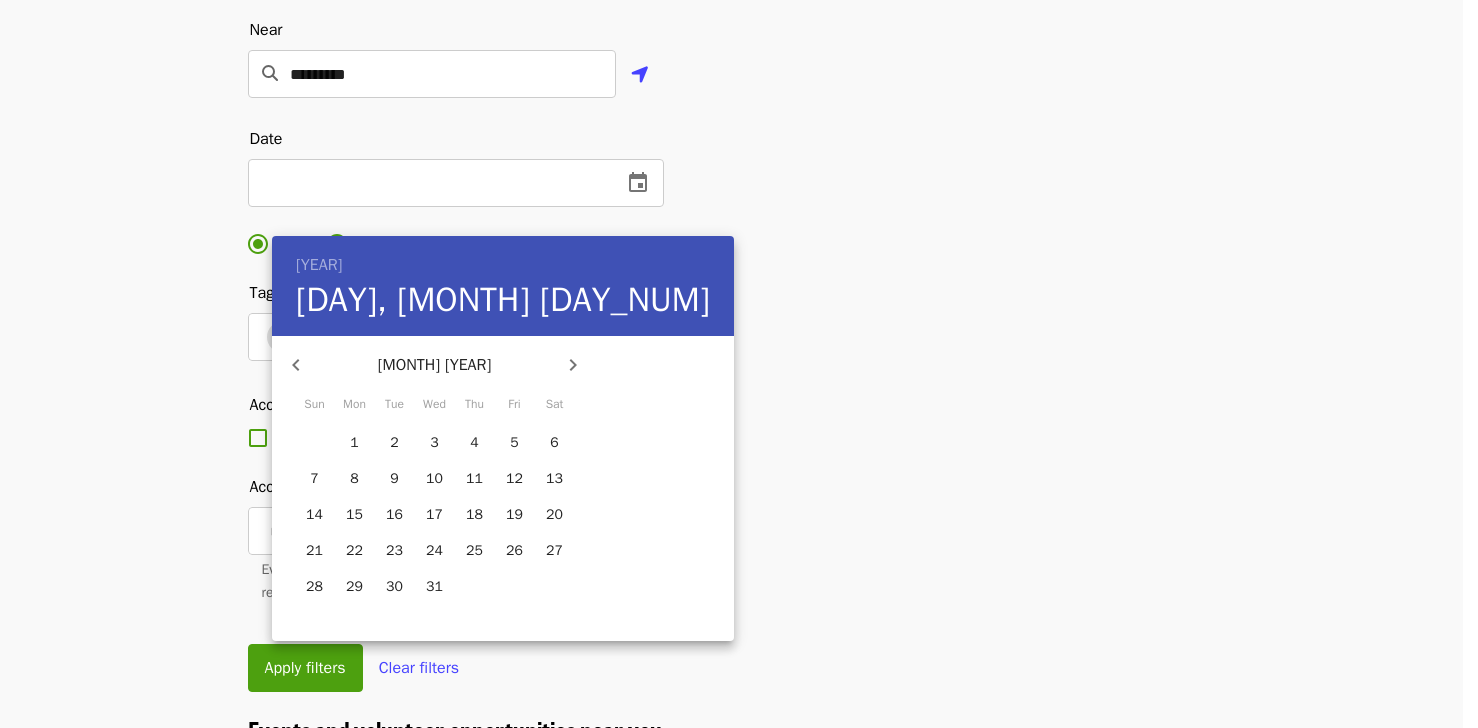 click at bounding box center [296, 365] 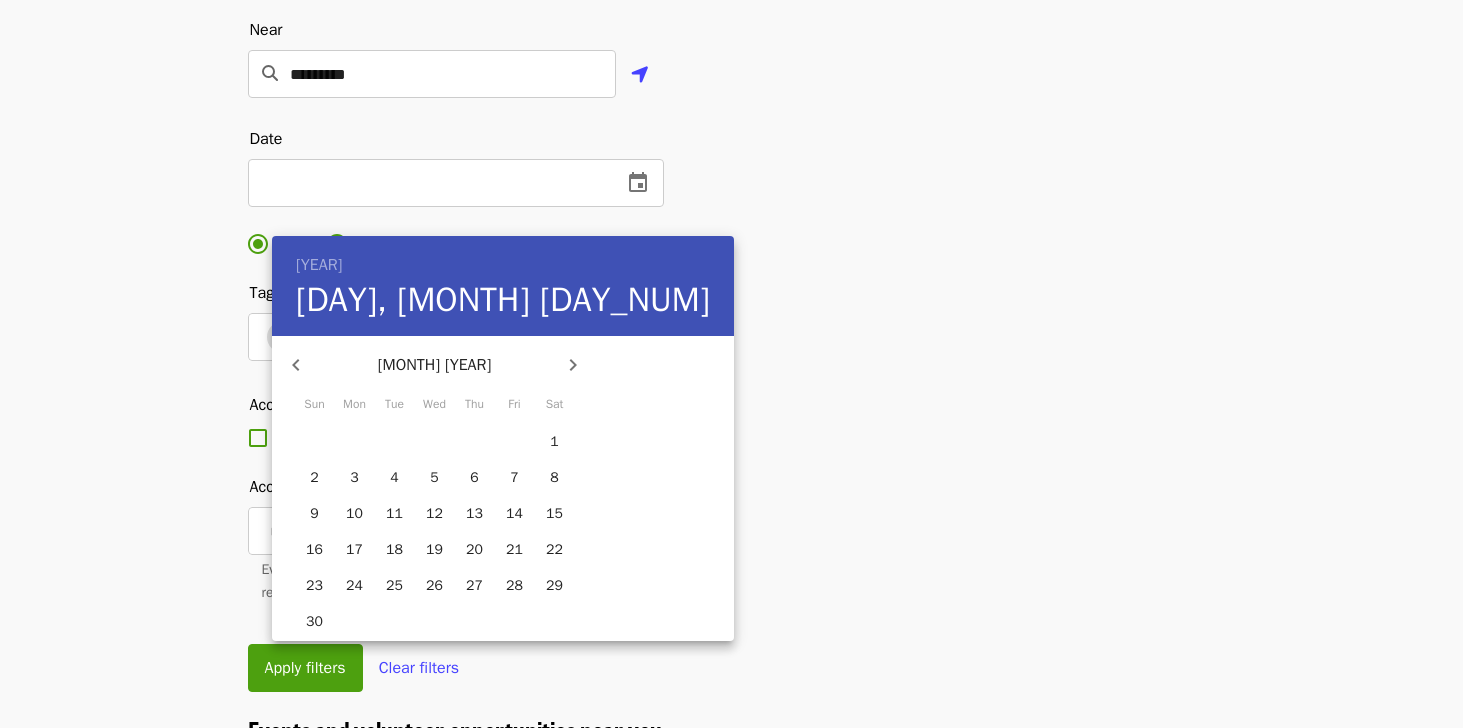 click at bounding box center [296, 365] 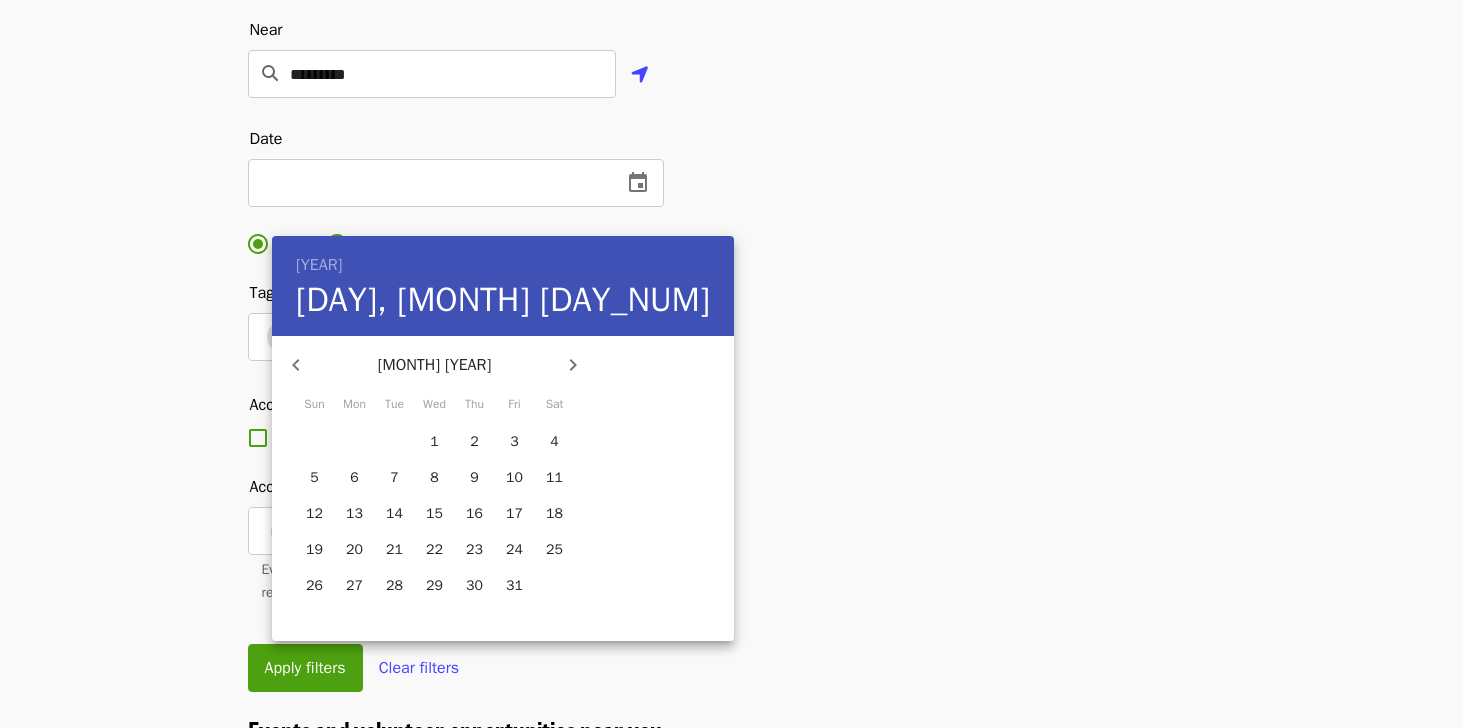 click on "9" at bounding box center (314, 442) 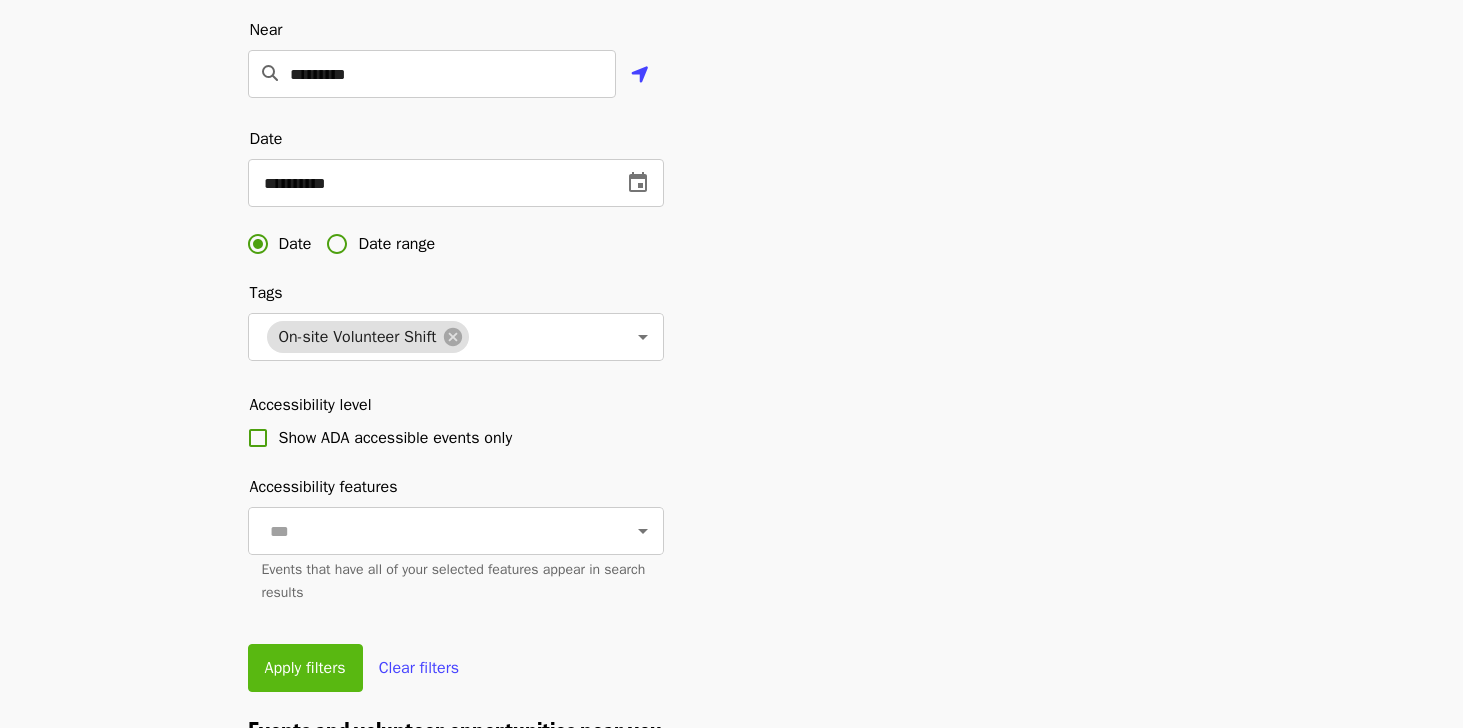 click on "Apply filters" at bounding box center [305, 668] 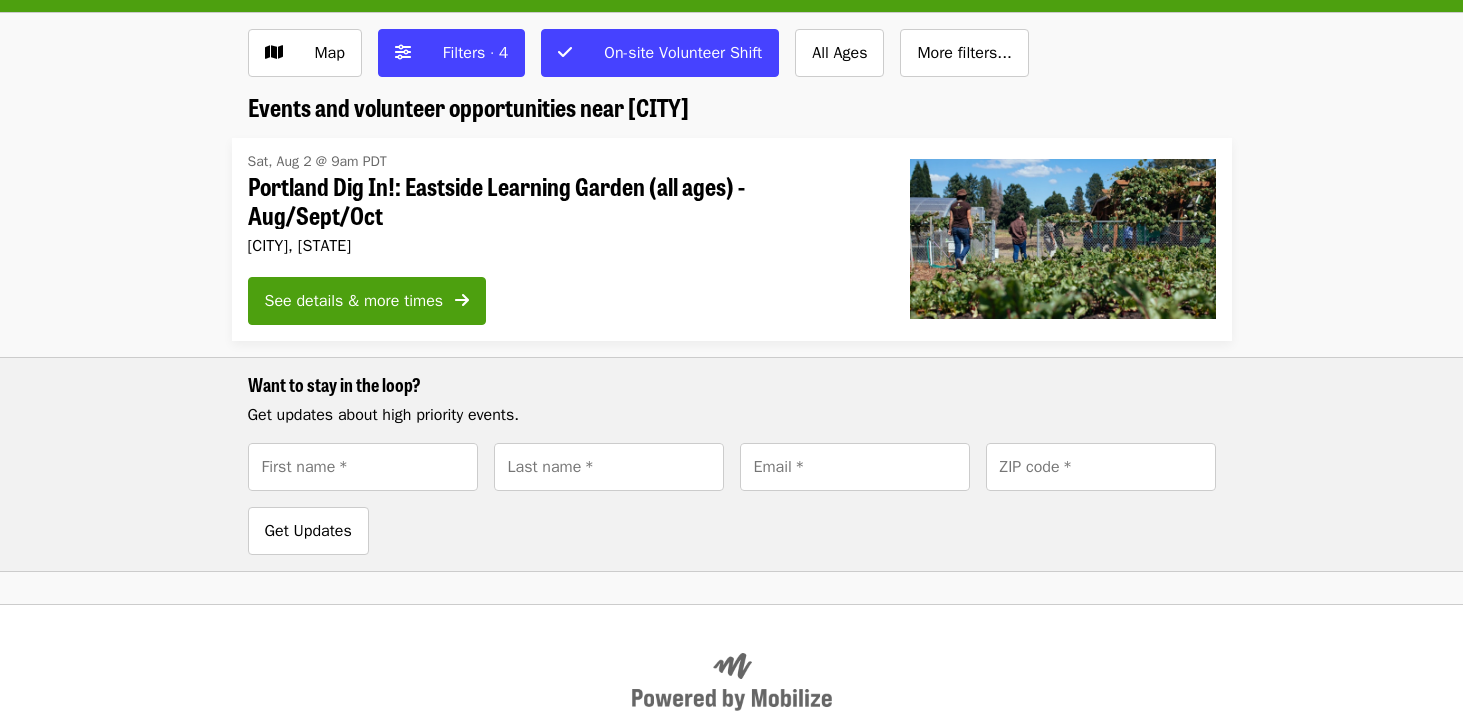 scroll, scrollTop: 0, scrollLeft: 0, axis: both 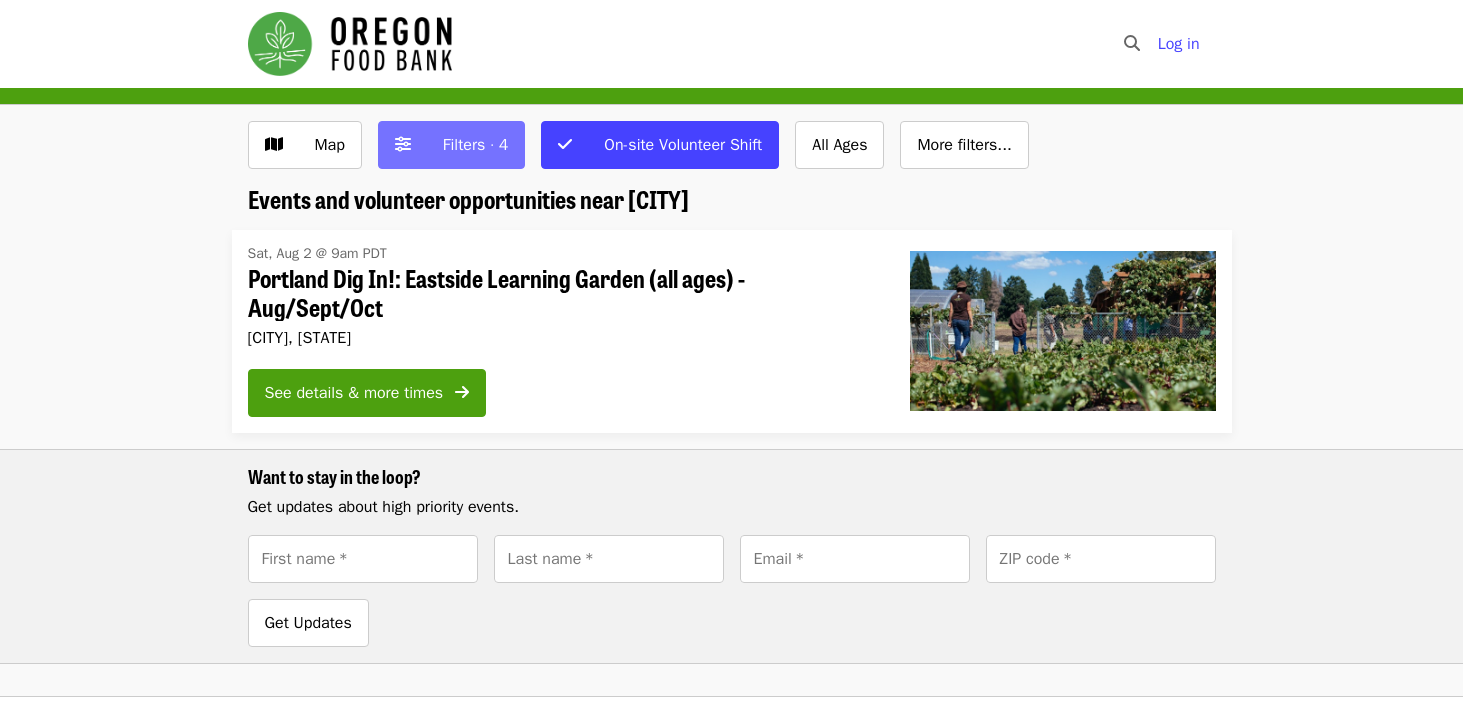 click on "Filters · 4" at bounding box center (476, 145) 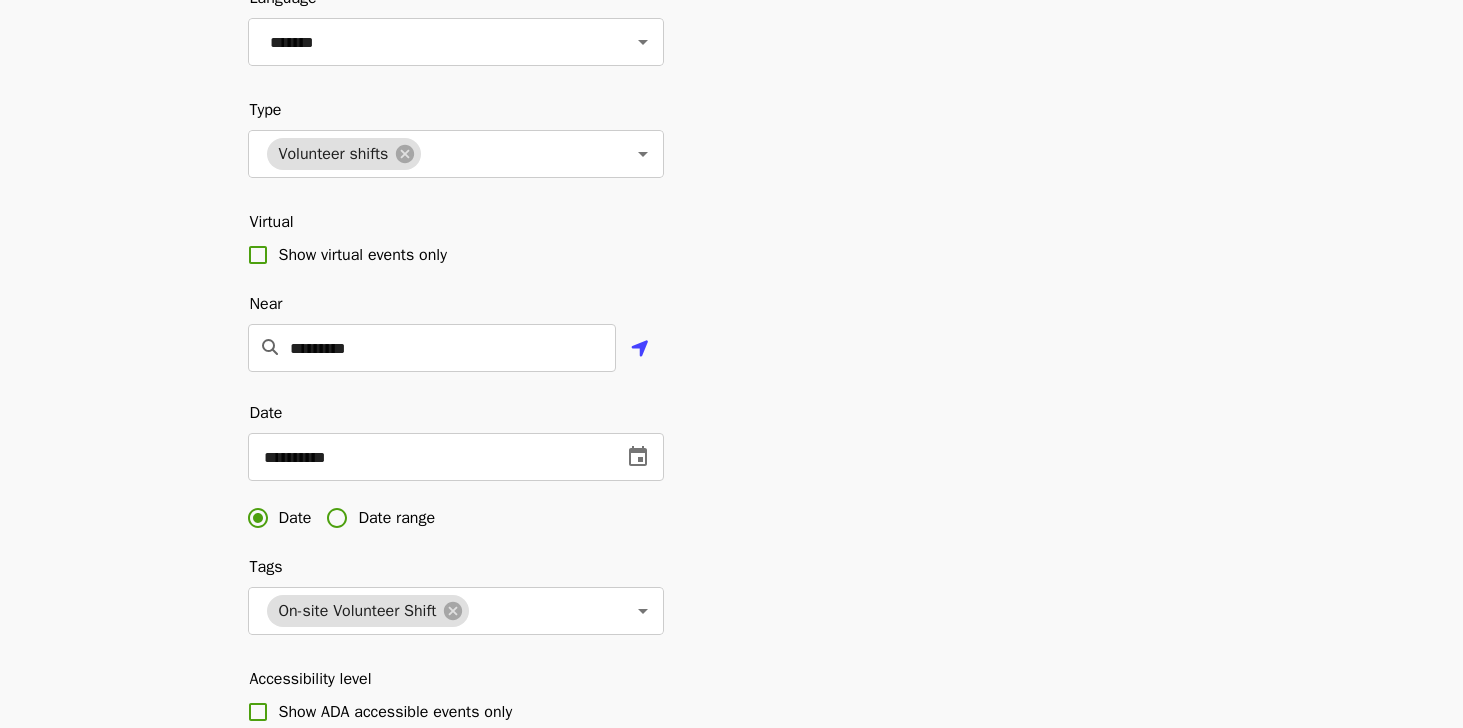 scroll, scrollTop: 325, scrollLeft: 0, axis: vertical 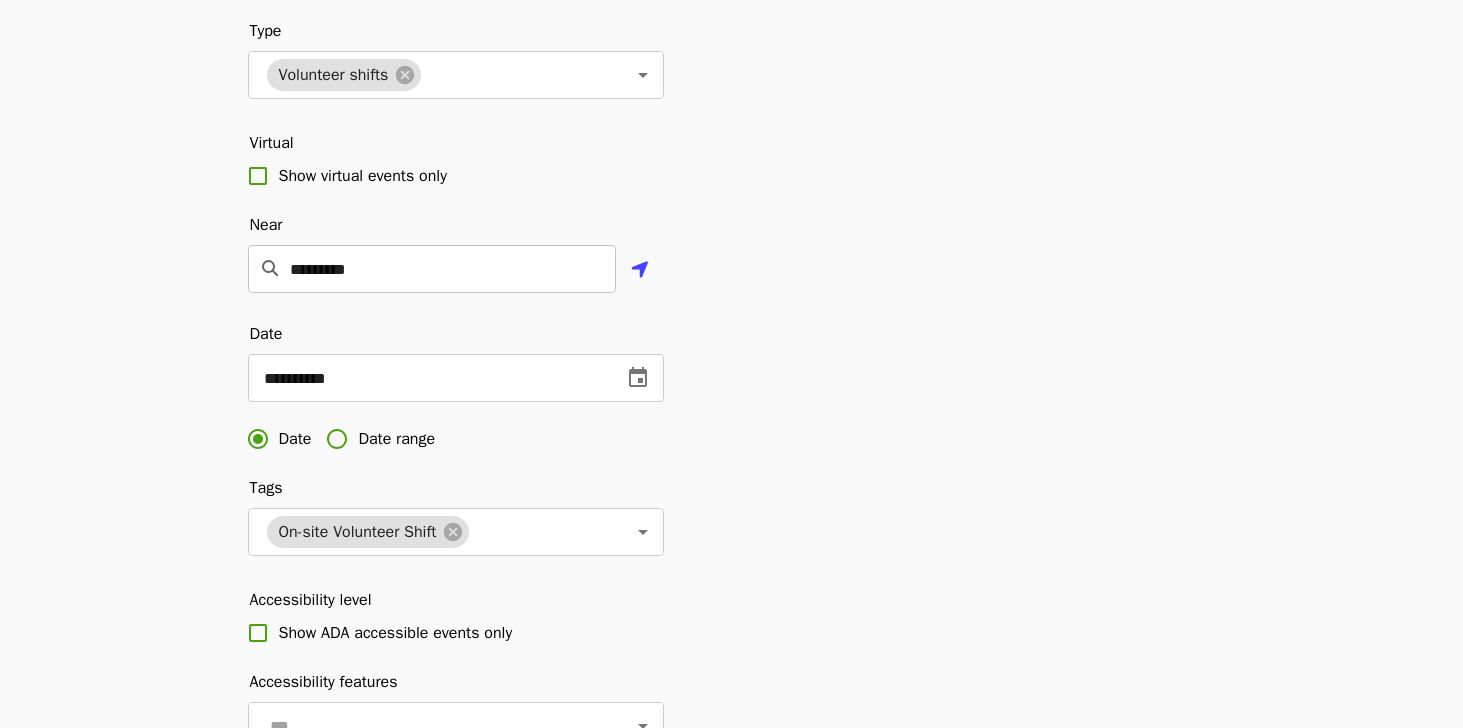 click on "*********" at bounding box center [453, 269] 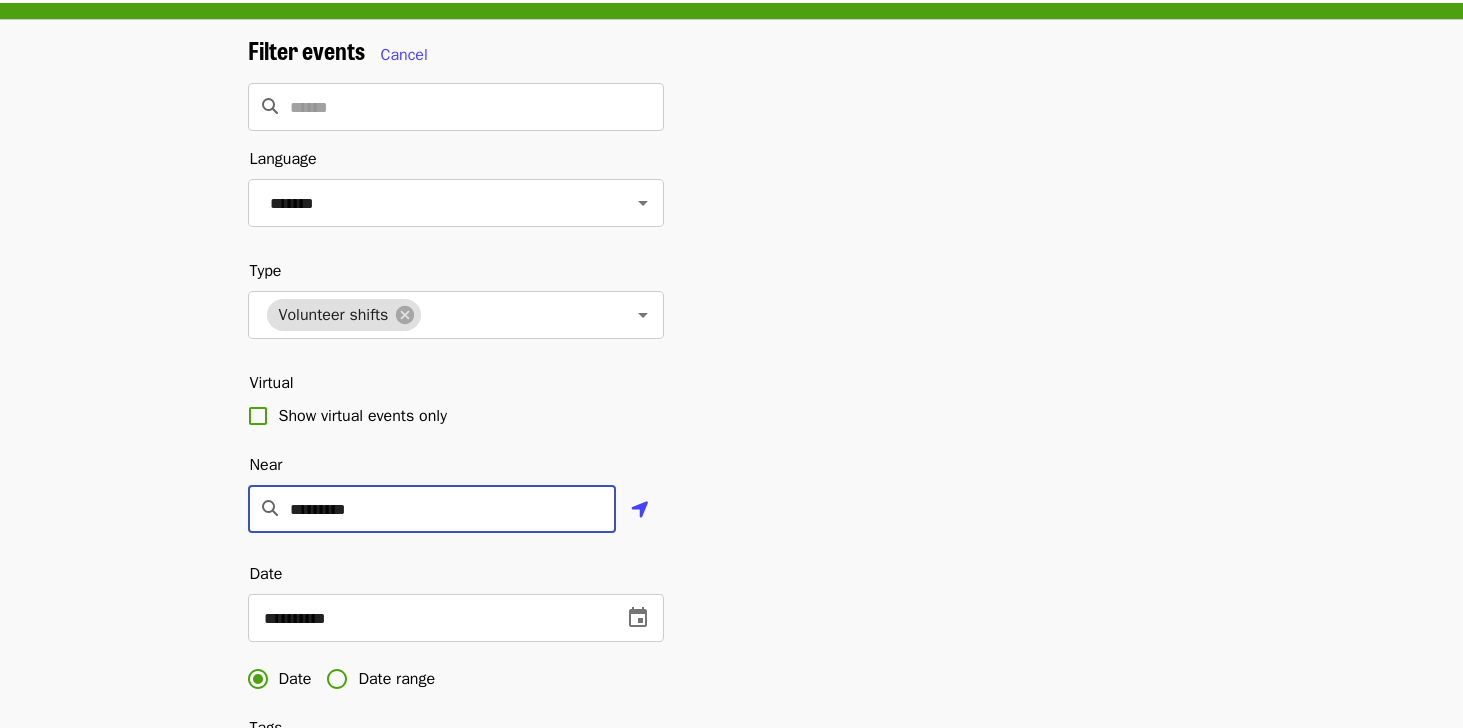 scroll, scrollTop: 0, scrollLeft: 0, axis: both 